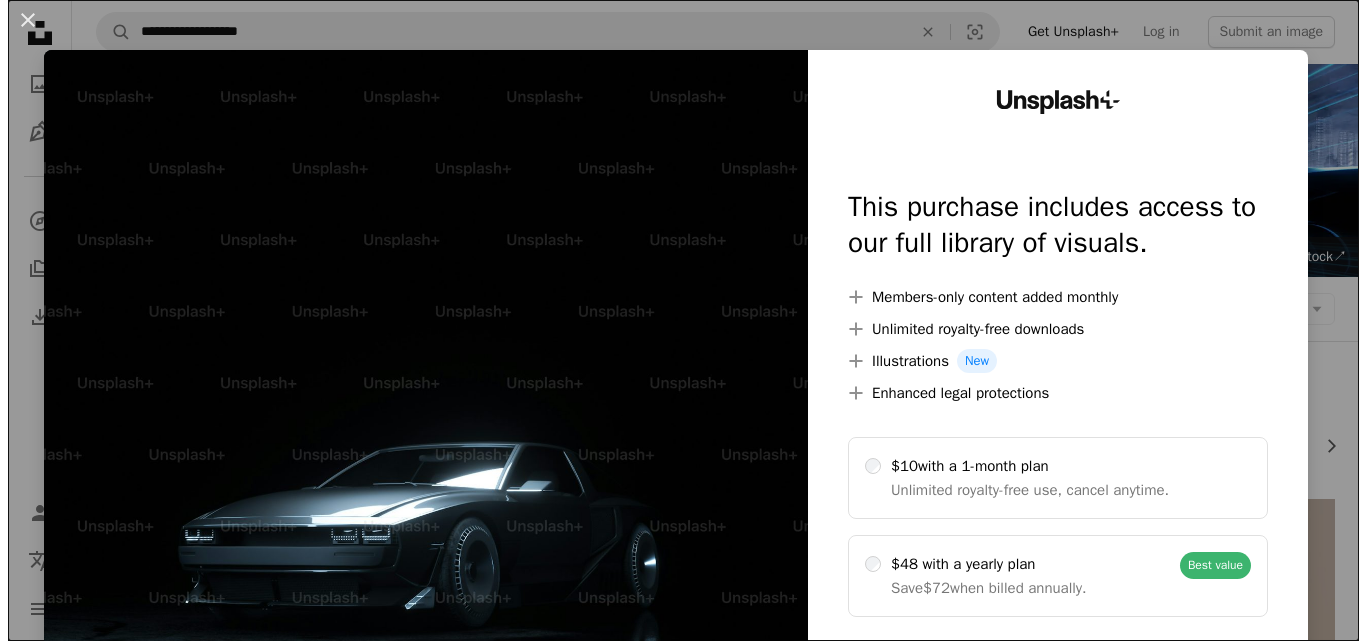scroll, scrollTop: 1300, scrollLeft: 0, axis: vertical 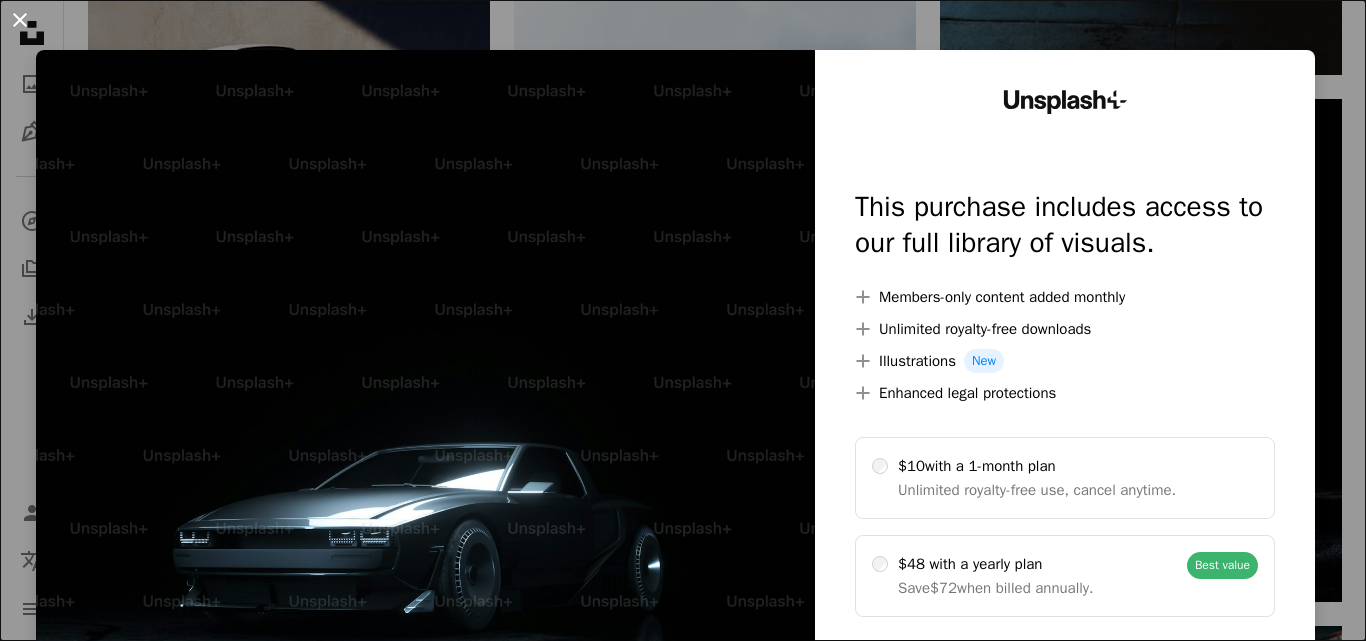 click on "An X shape" at bounding box center (20, 20) 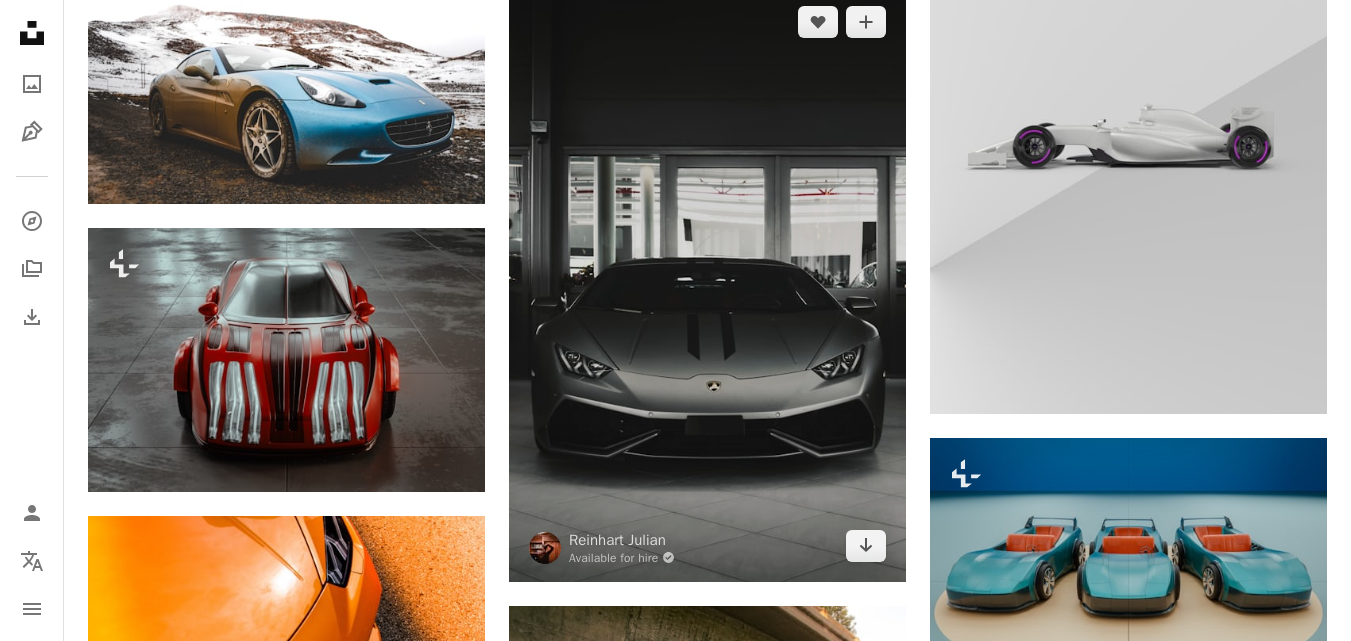 scroll, scrollTop: 2580, scrollLeft: 0, axis: vertical 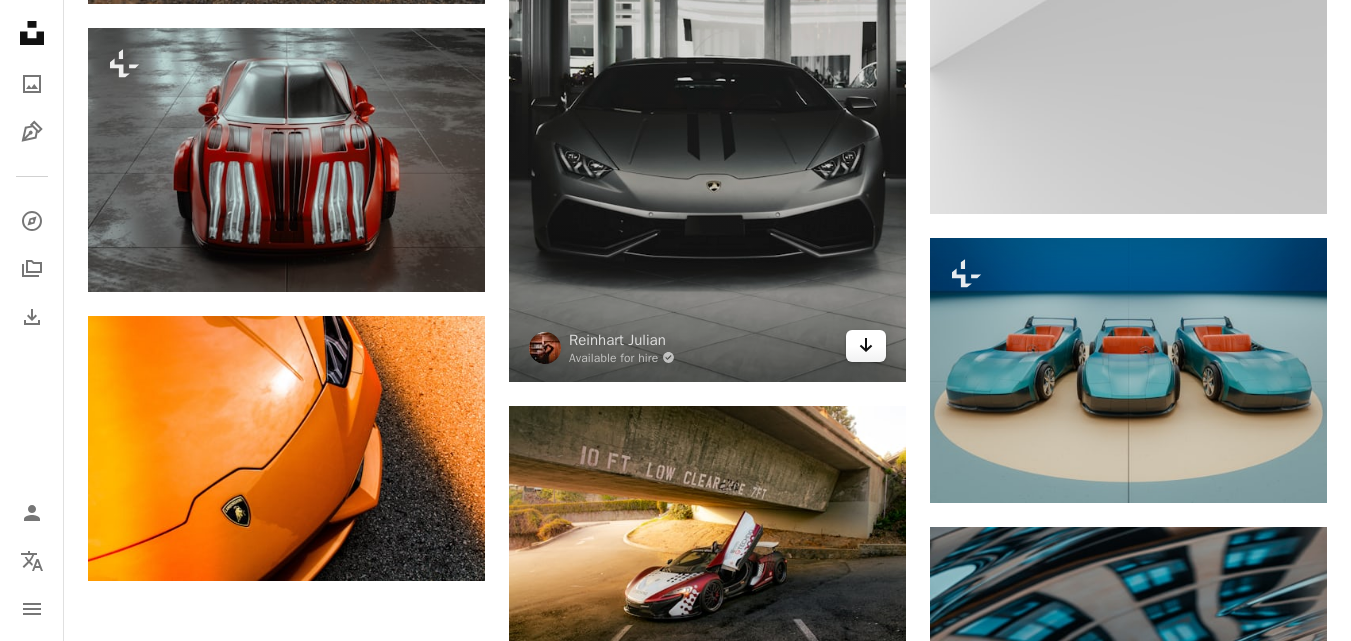 click 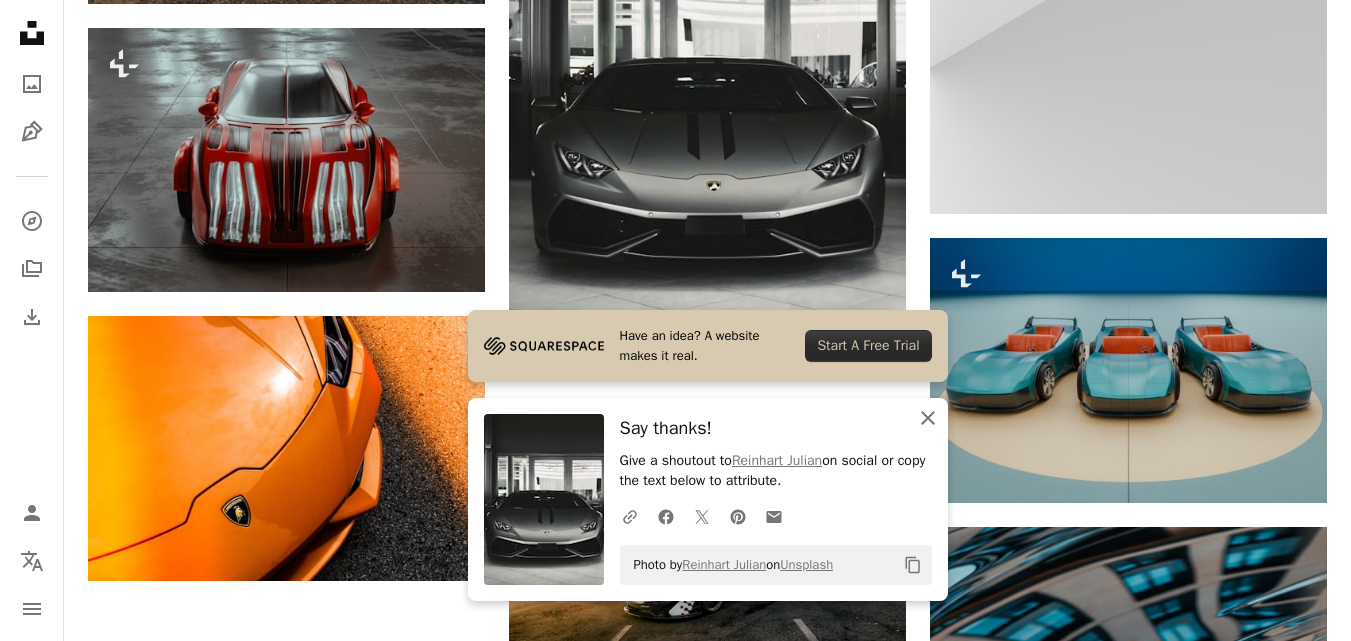 click on "An X shape Close" at bounding box center [928, 418] 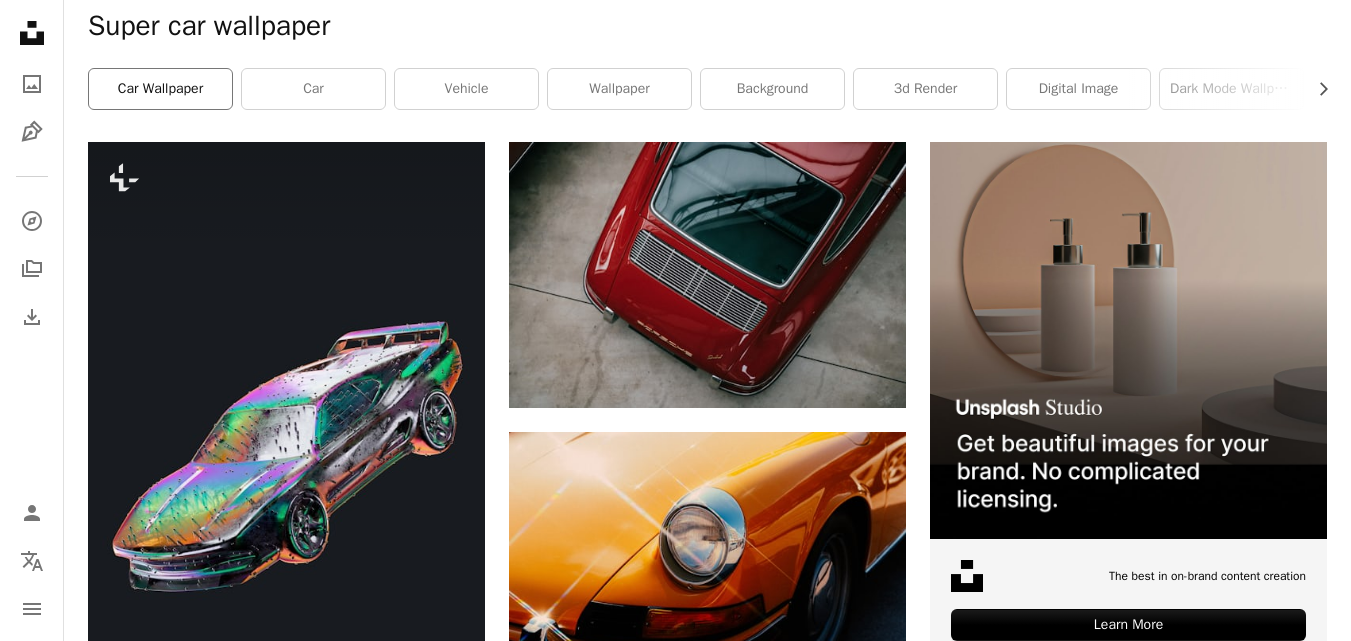 scroll, scrollTop: 0, scrollLeft: 0, axis: both 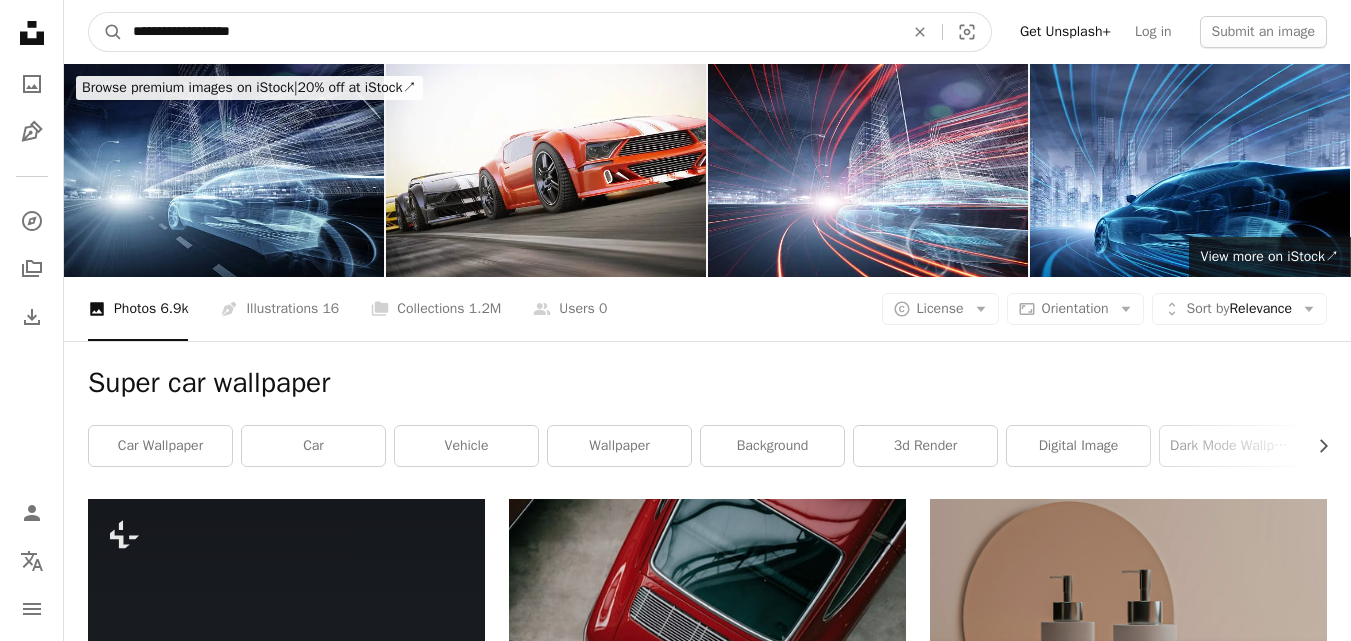click on "**********" at bounding box center (510, 32) 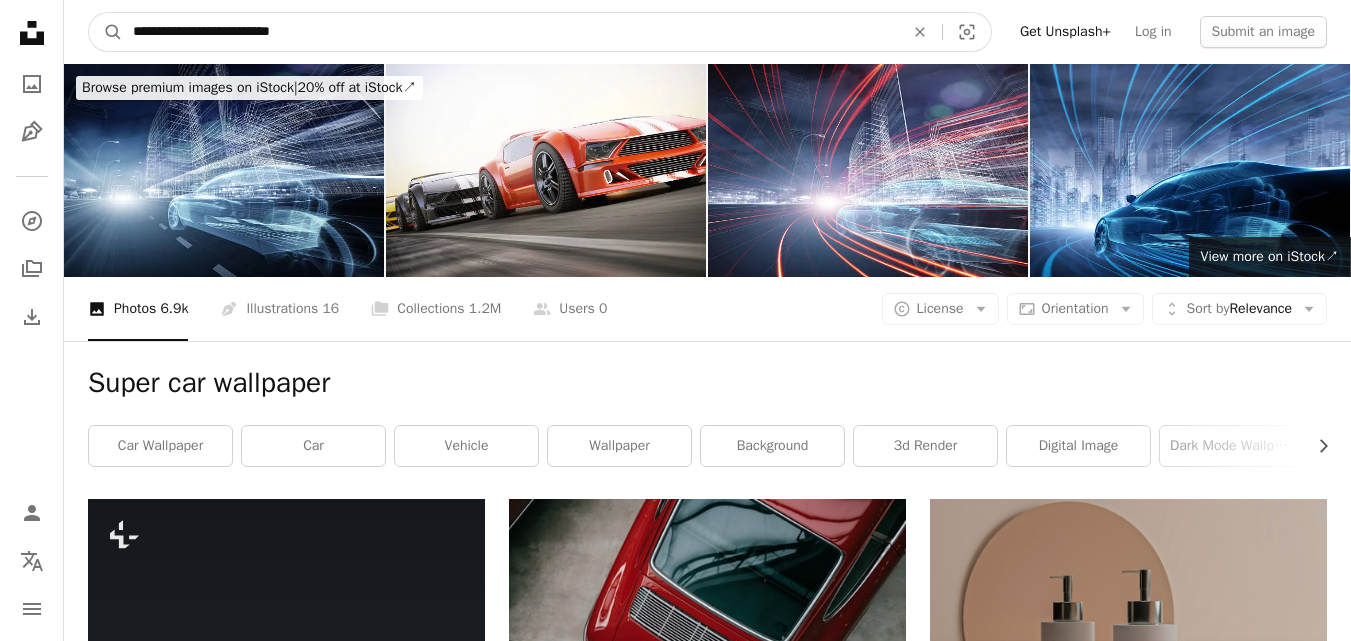 type on "**********" 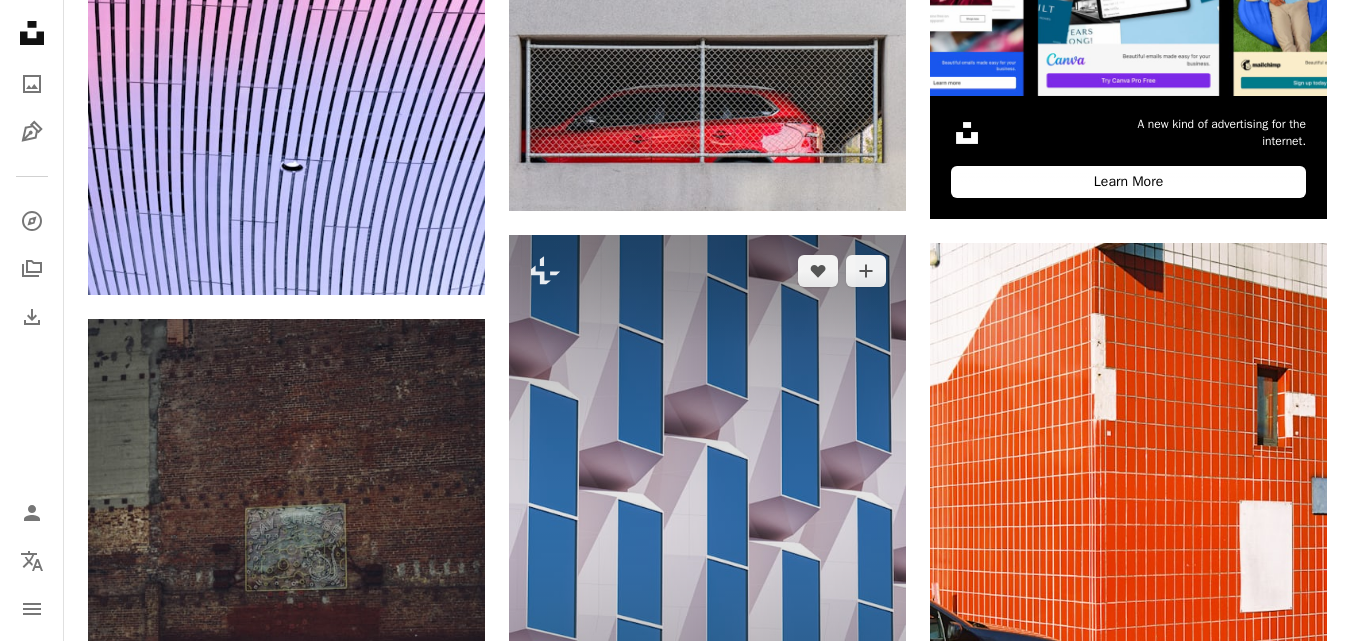 scroll, scrollTop: 0, scrollLeft: 0, axis: both 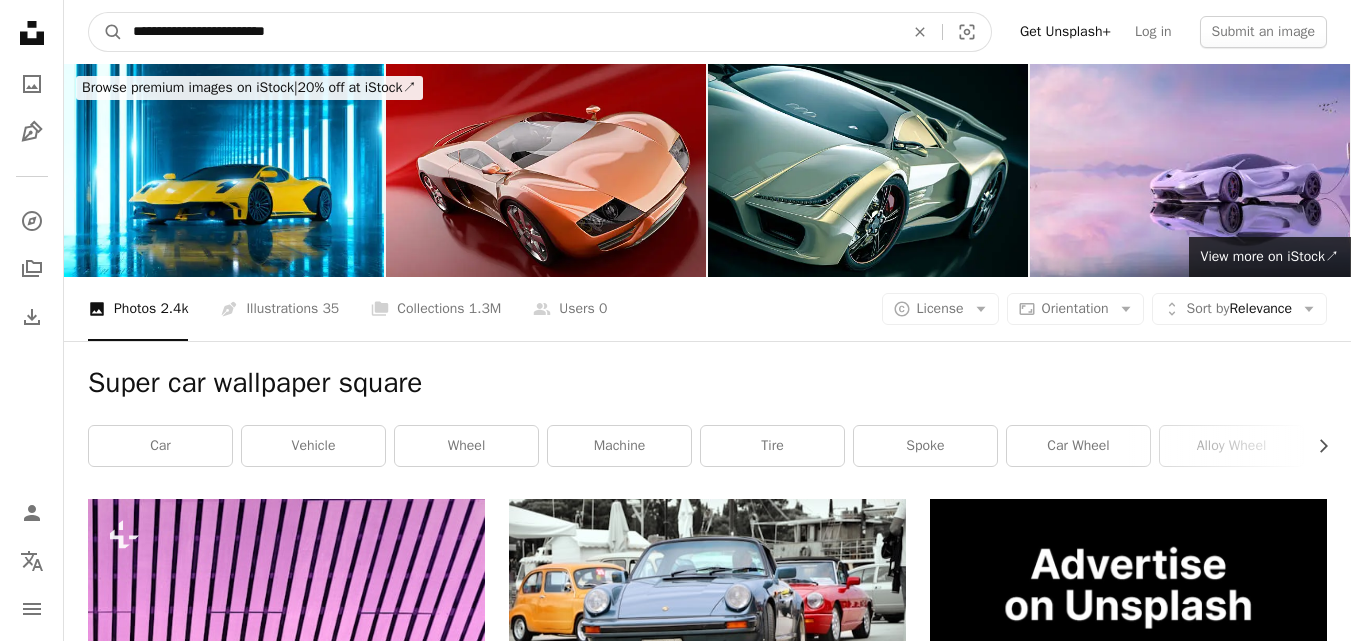 click on "**********" at bounding box center (510, 32) 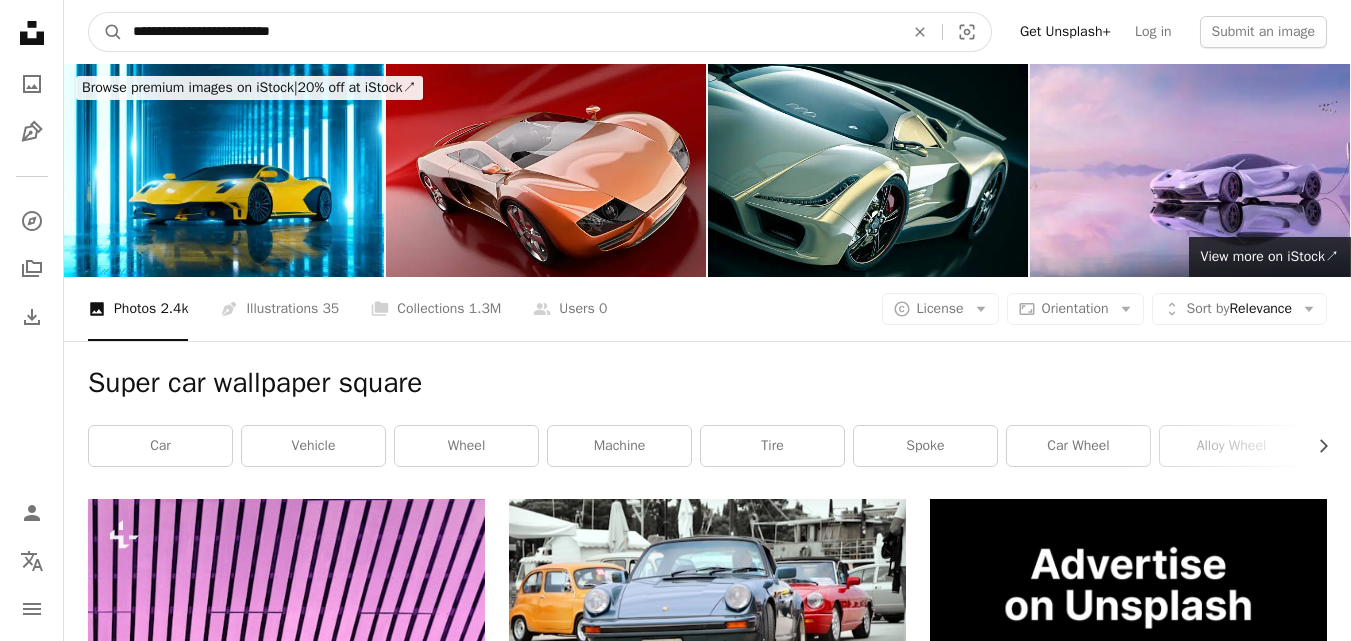 type on "**********" 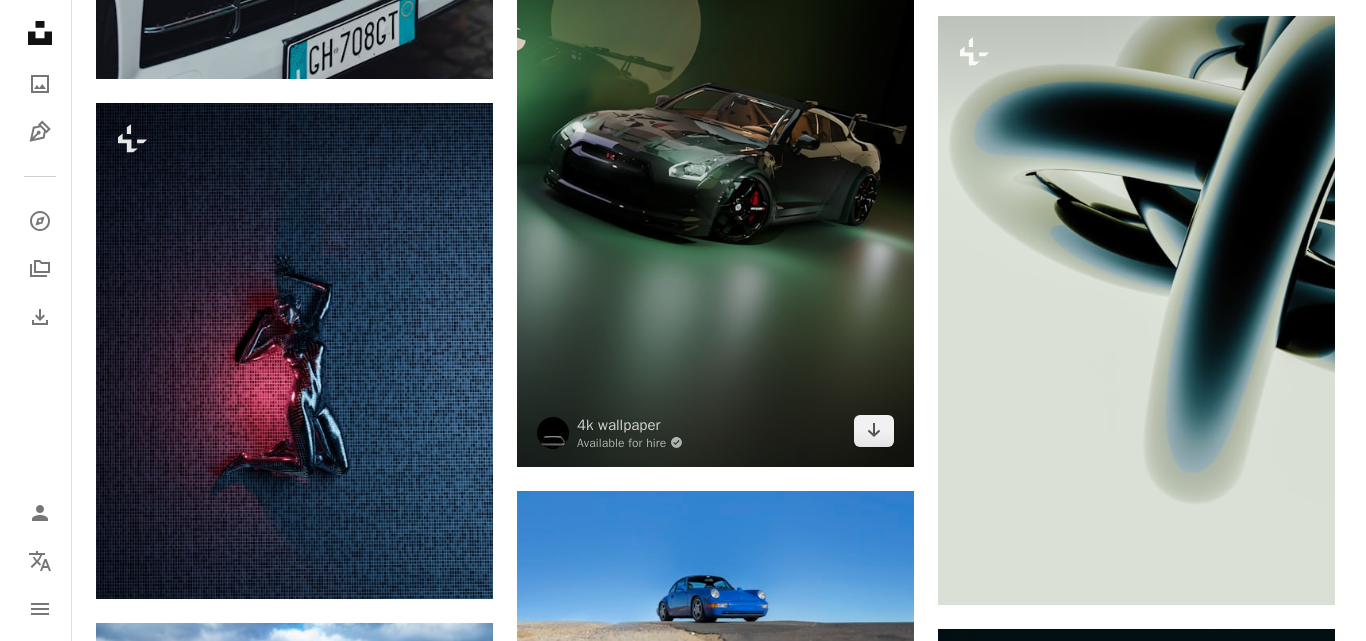 scroll, scrollTop: 1300, scrollLeft: 0, axis: vertical 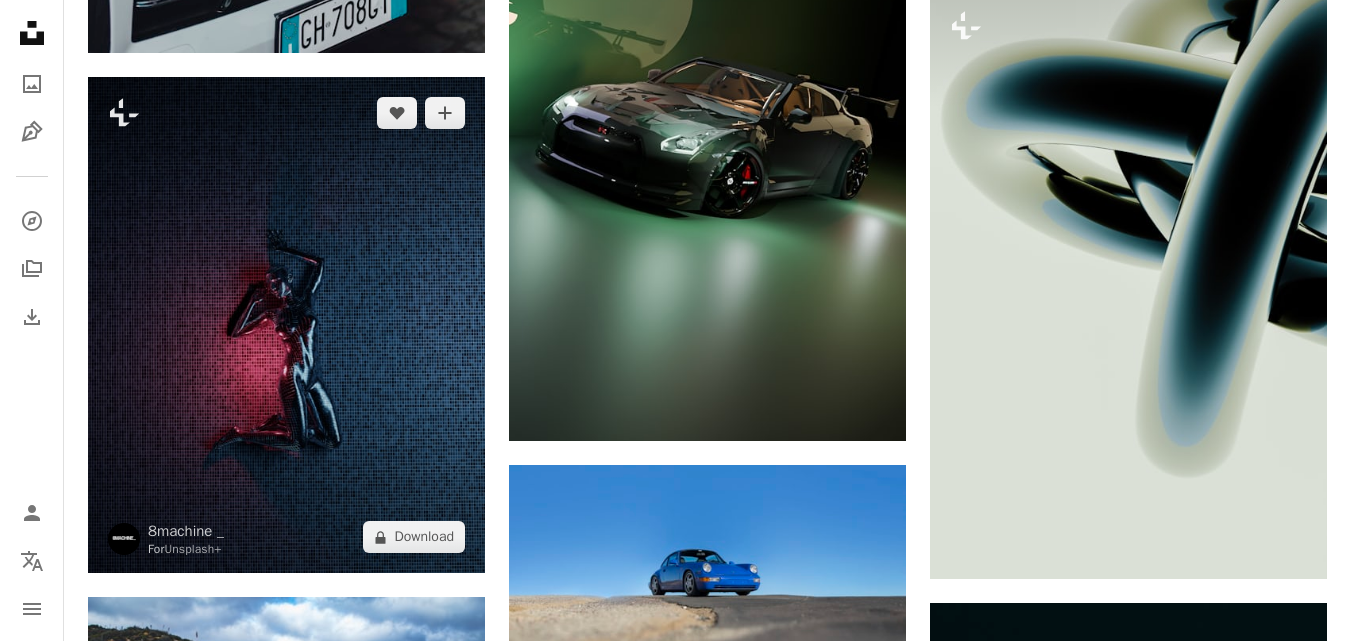click at bounding box center [286, 325] 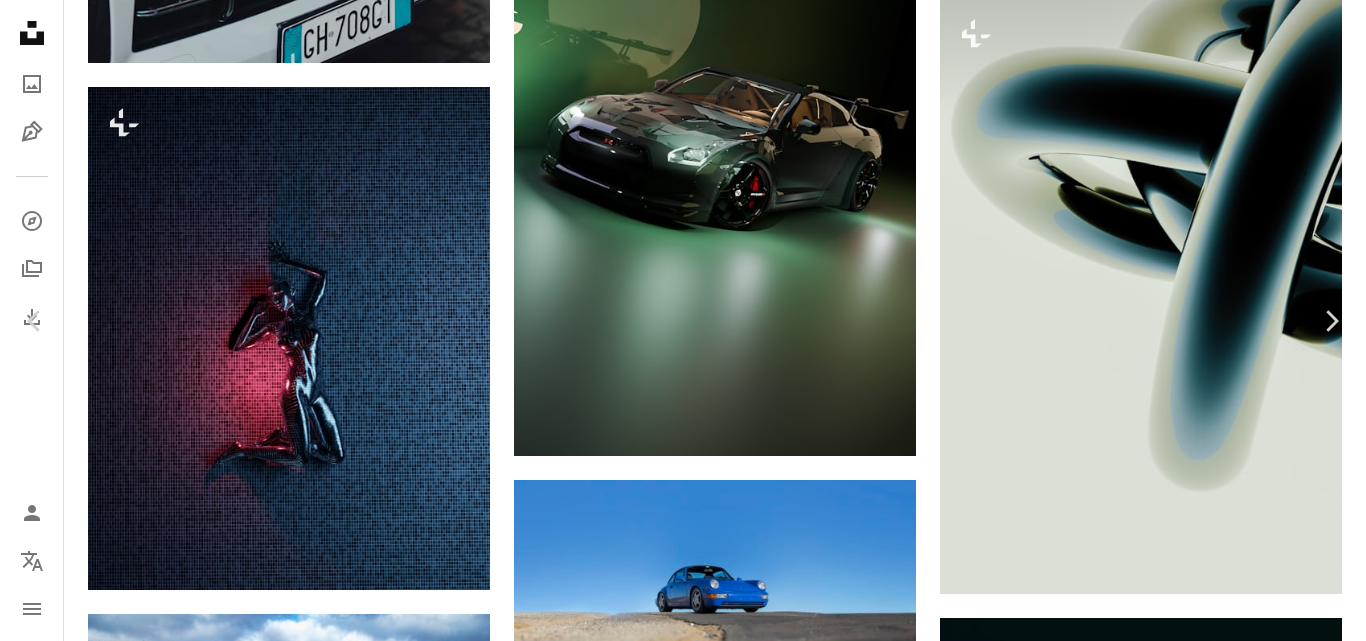 type 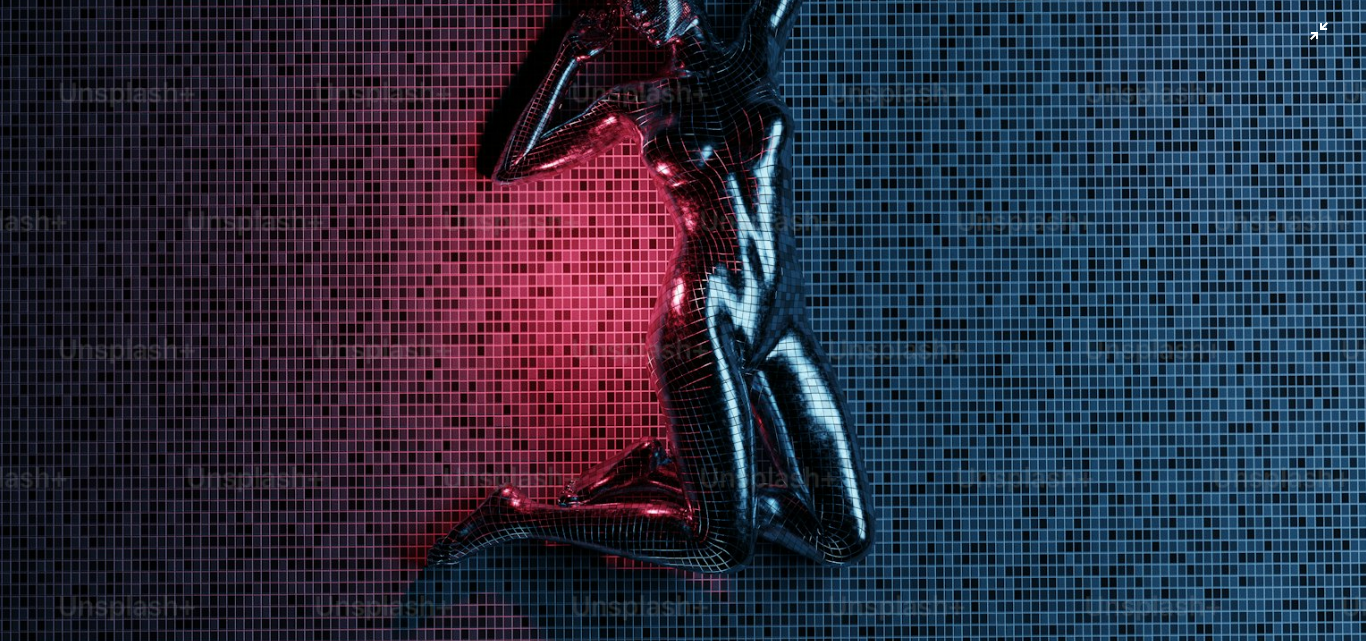 scroll, scrollTop: 616, scrollLeft: 0, axis: vertical 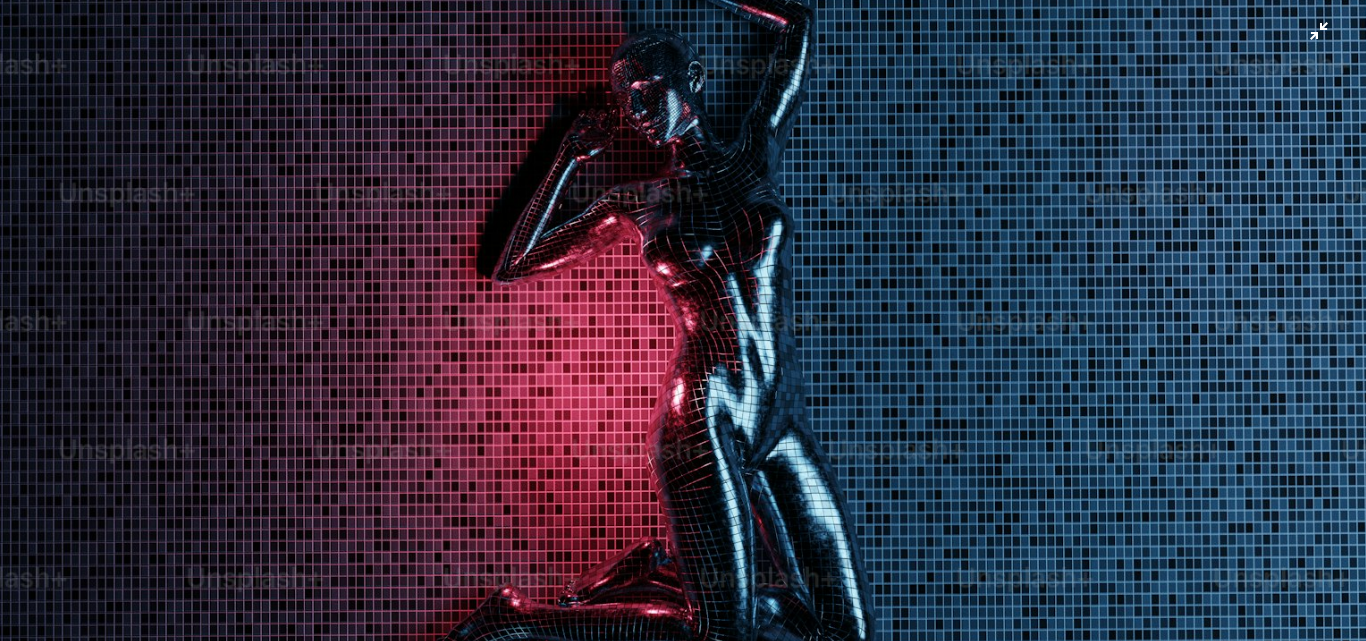 type 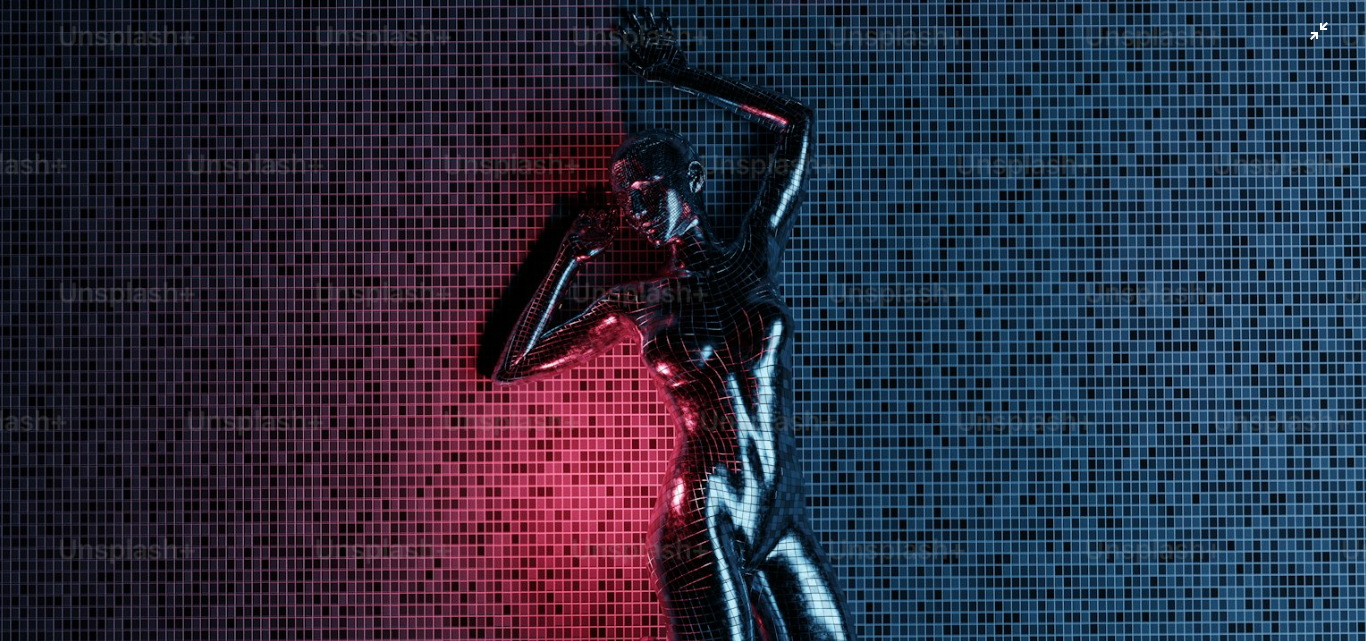 scroll, scrollTop: 416, scrollLeft: 0, axis: vertical 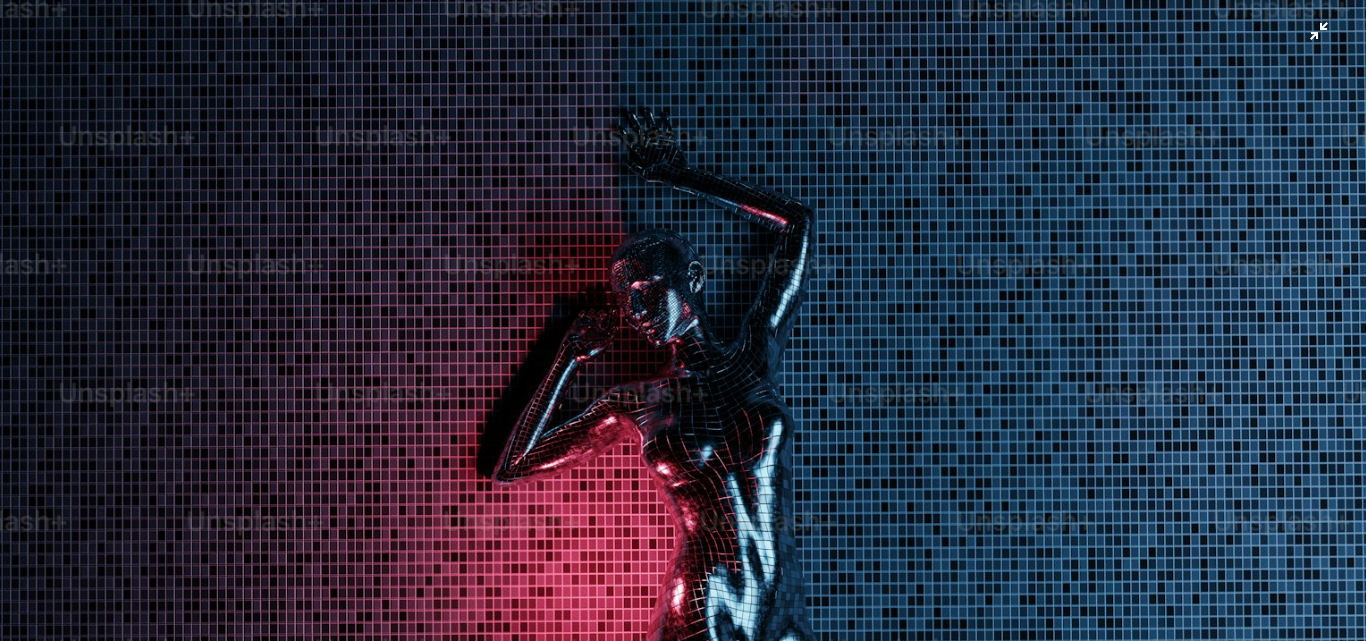 click at bounding box center [683, 438] 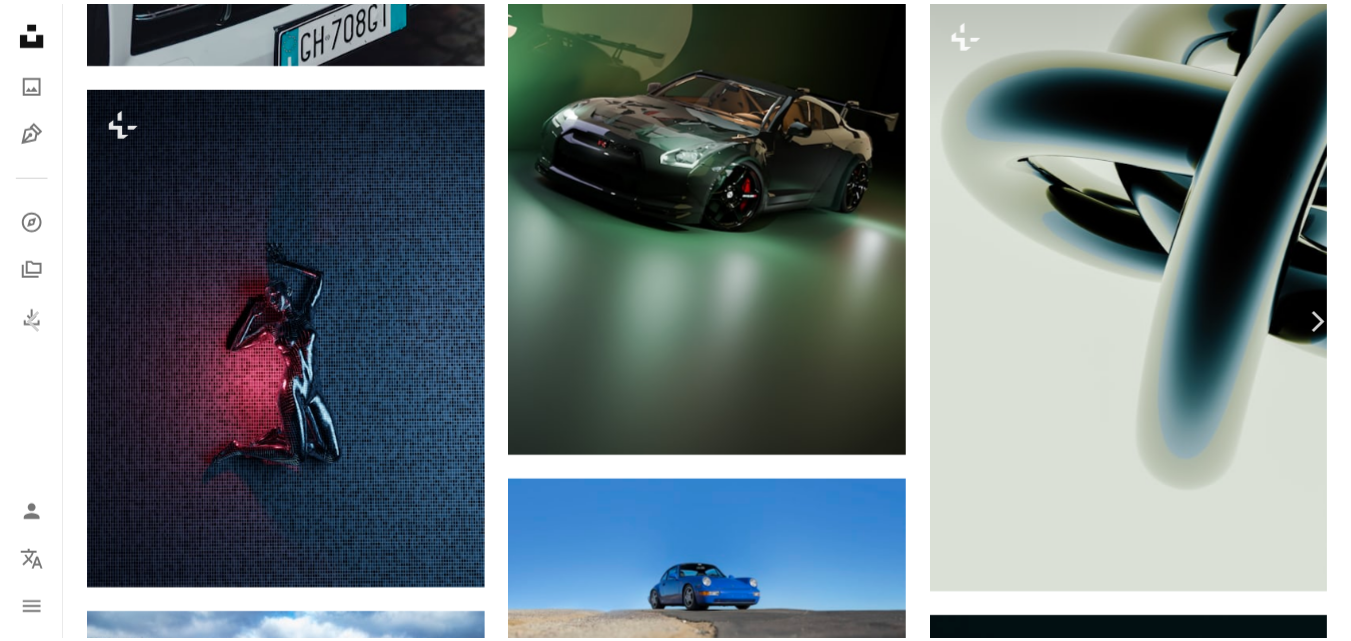 scroll, scrollTop: 3128, scrollLeft: 0, axis: vertical 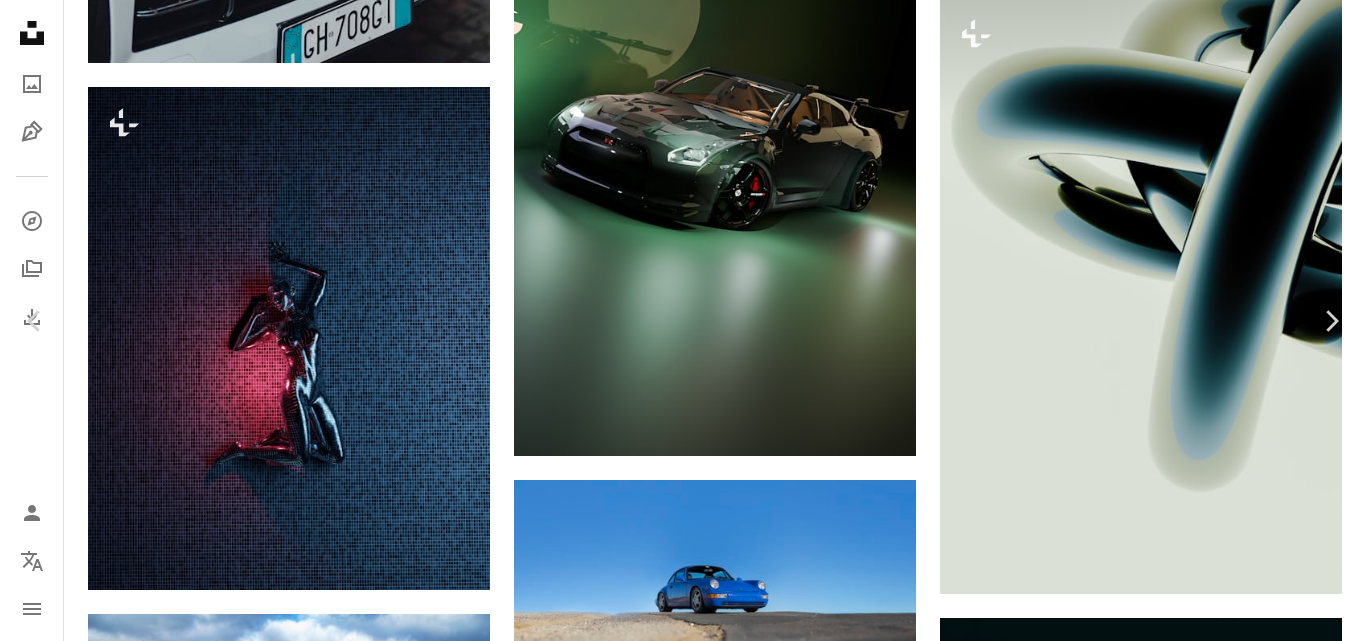 click on "An X shape" at bounding box center [20, 20] 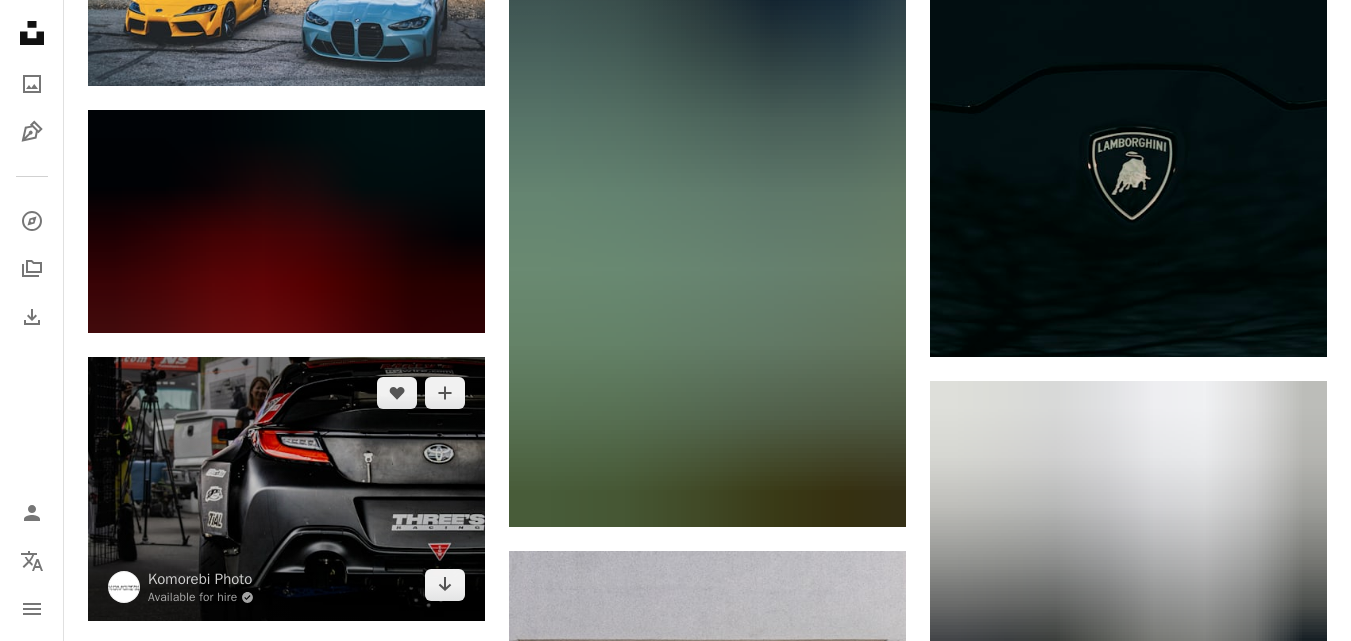 scroll, scrollTop: 2000, scrollLeft: 0, axis: vertical 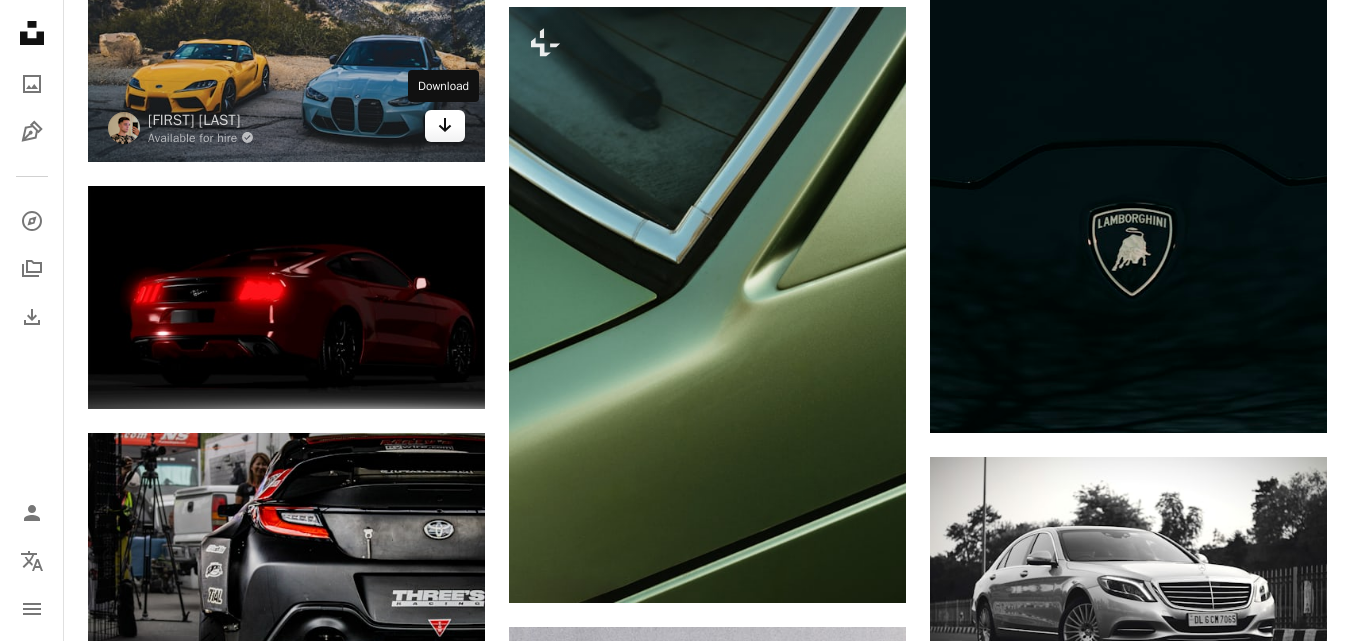 click on "Arrow pointing down" 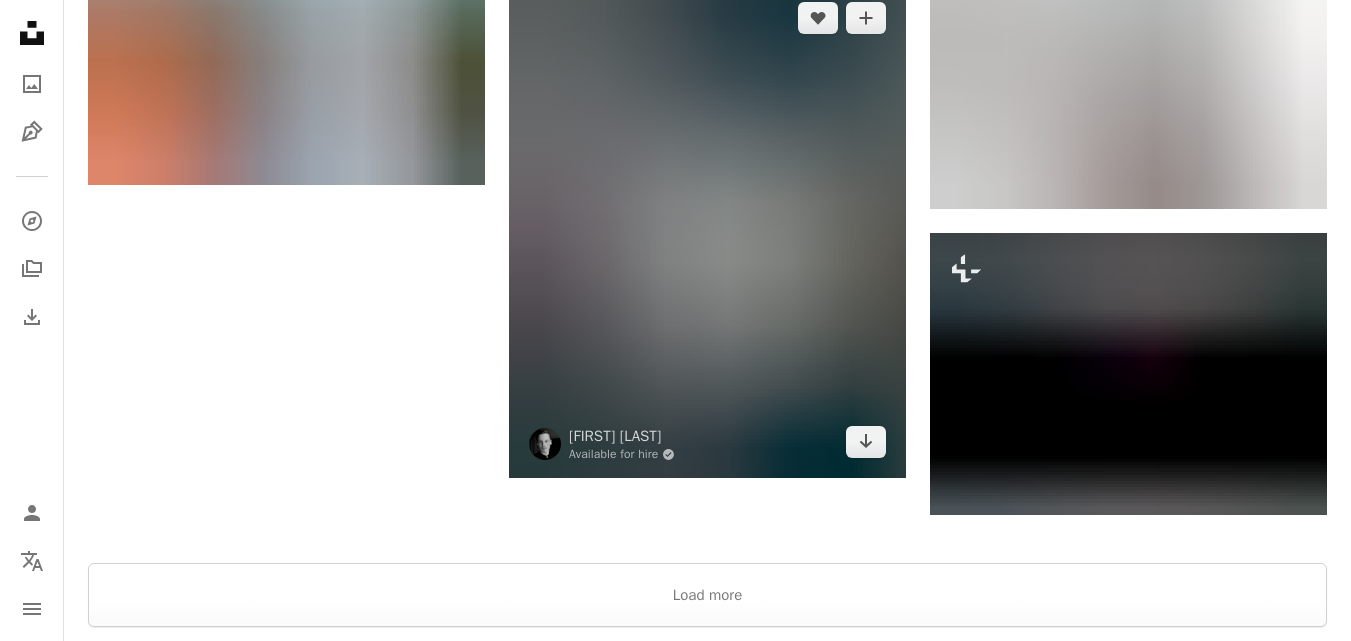 scroll, scrollTop: 2900, scrollLeft: 0, axis: vertical 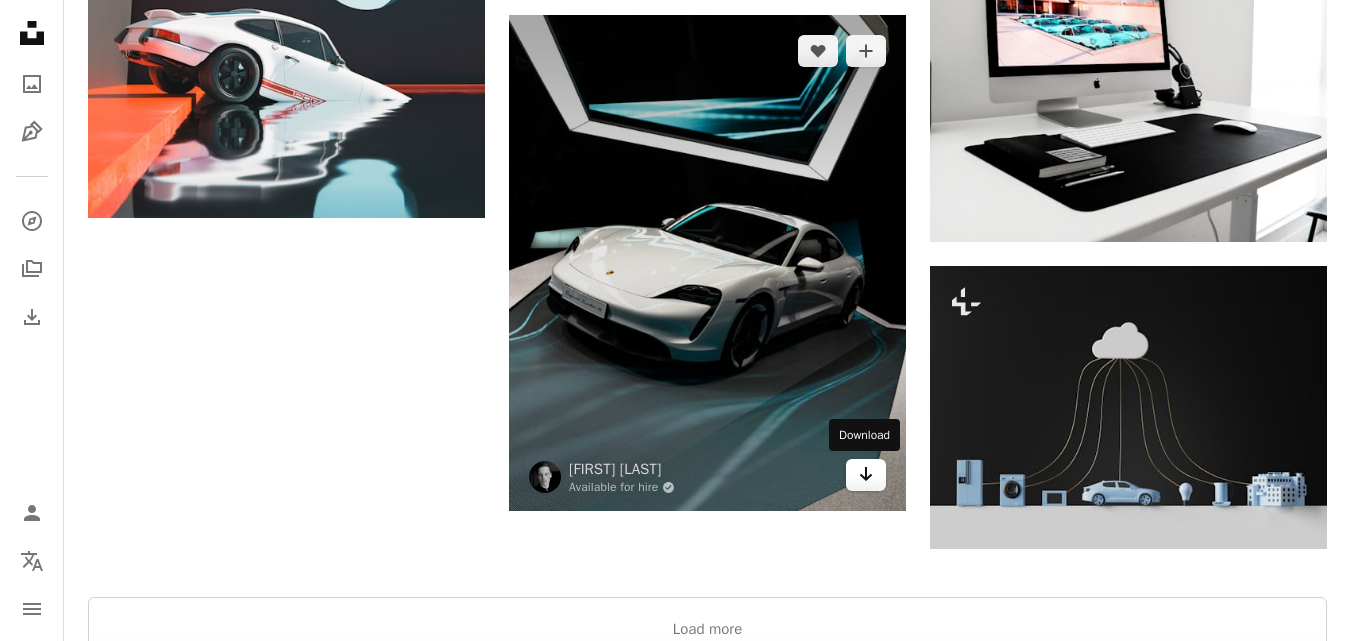 click on "Arrow pointing down" 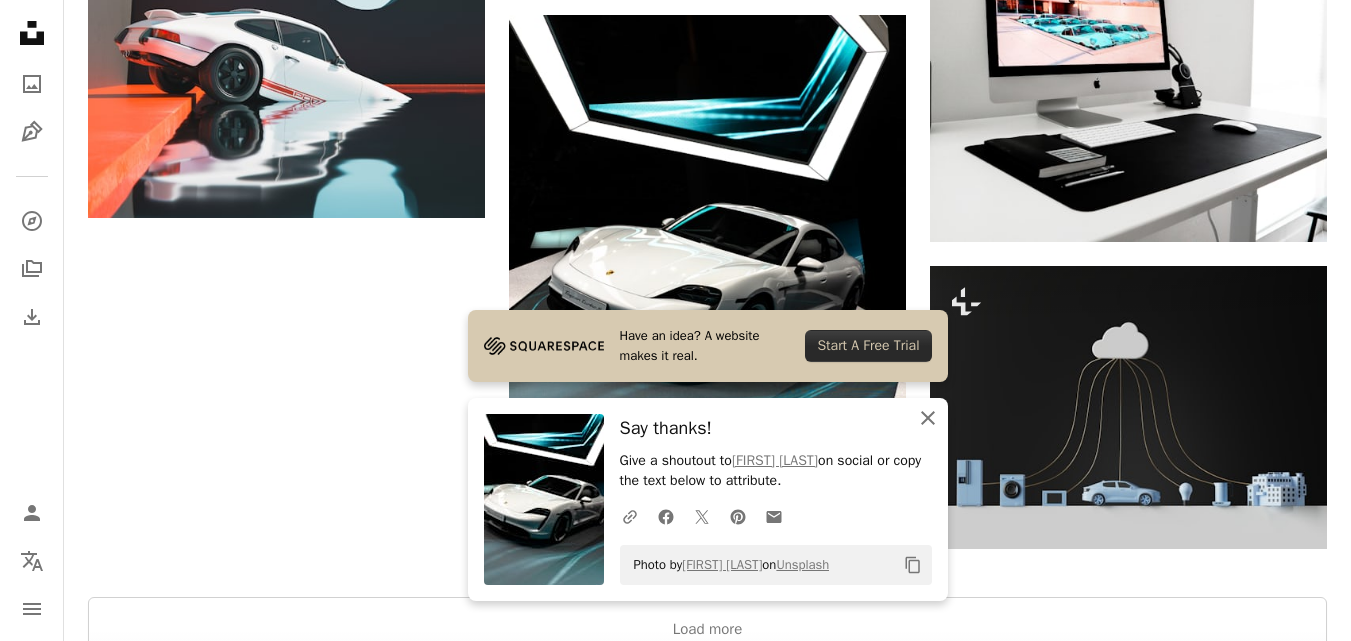 drag, startPoint x: 930, startPoint y: 433, endPoint x: 914, endPoint y: 439, distance: 17.088007 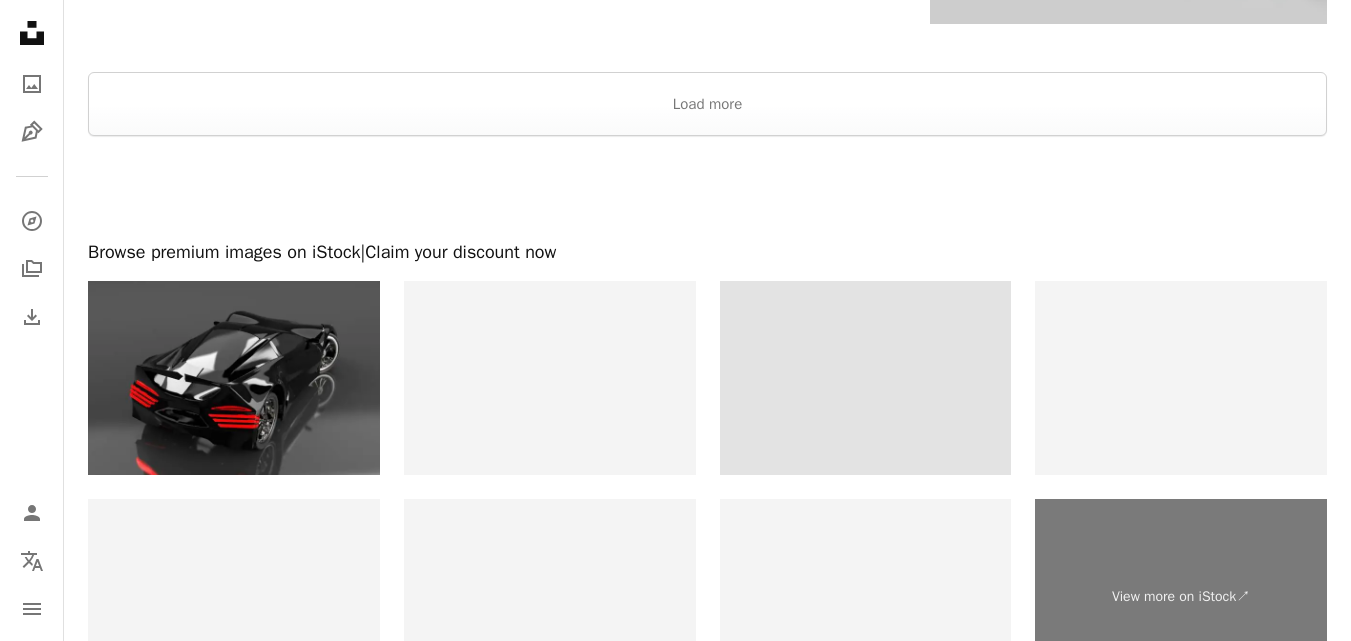 scroll, scrollTop: 3508, scrollLeft: 0, axis: vertical 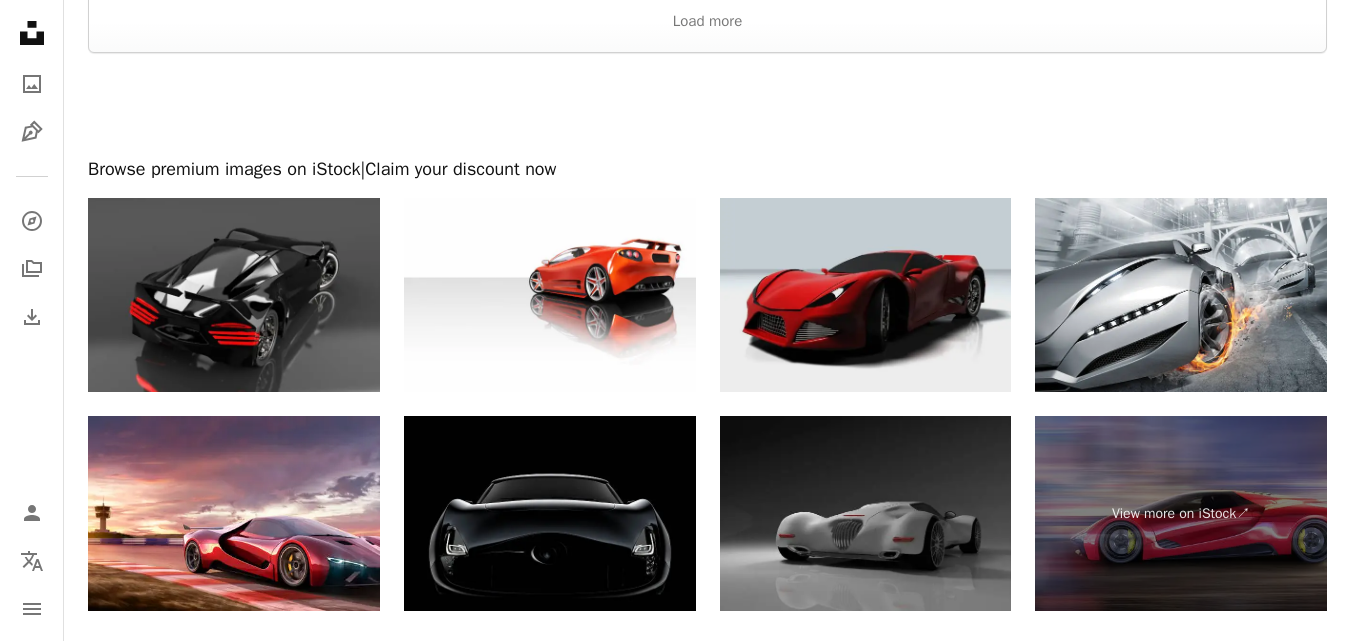 click at bounding box center (866, 295) 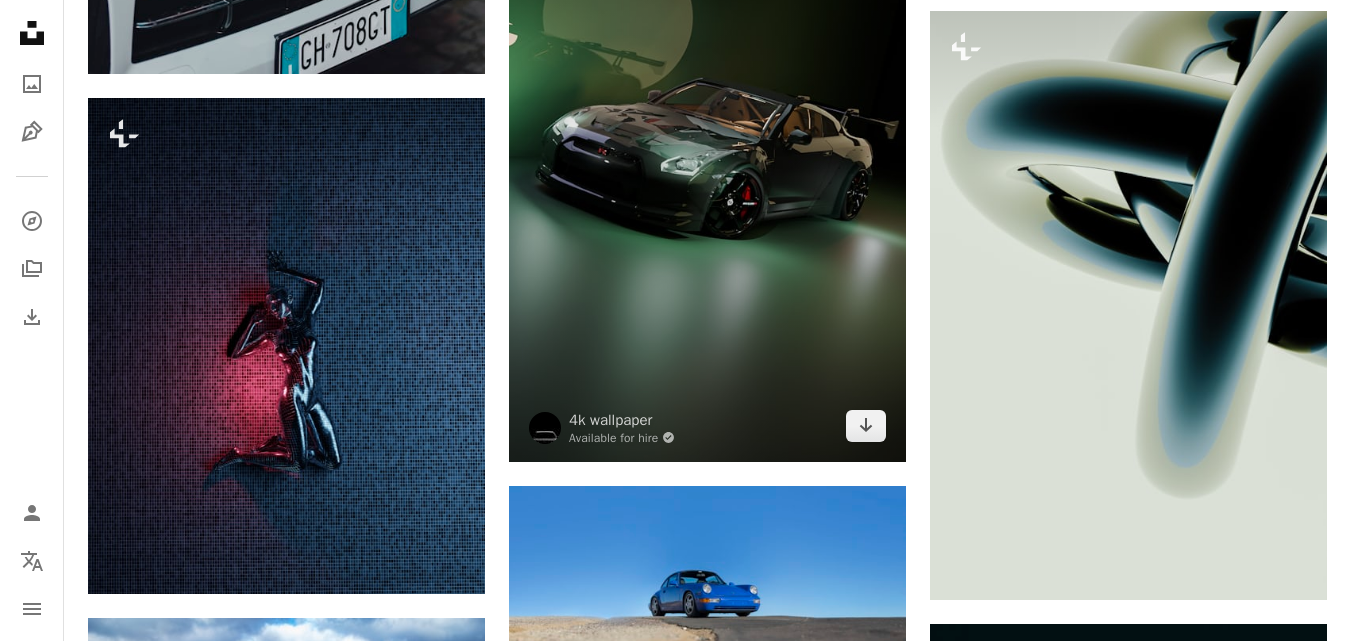 scroll, scrollTop: 1308, scrollLeft: 0, axis: vertical 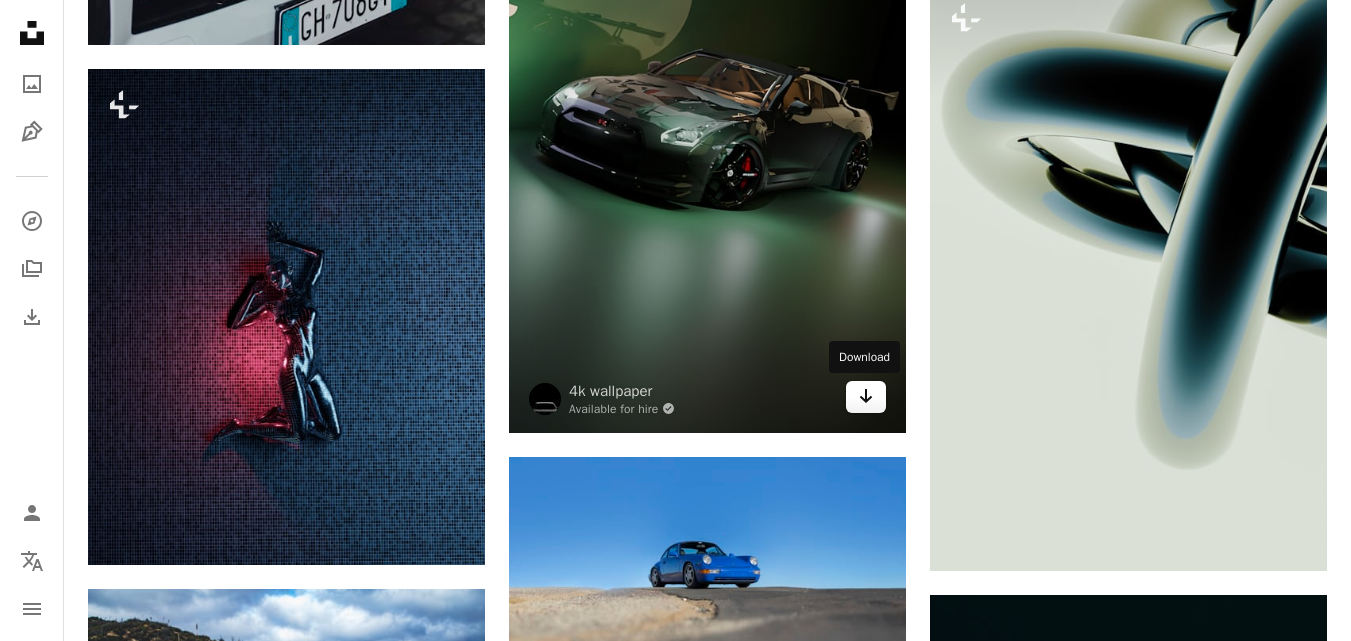 click 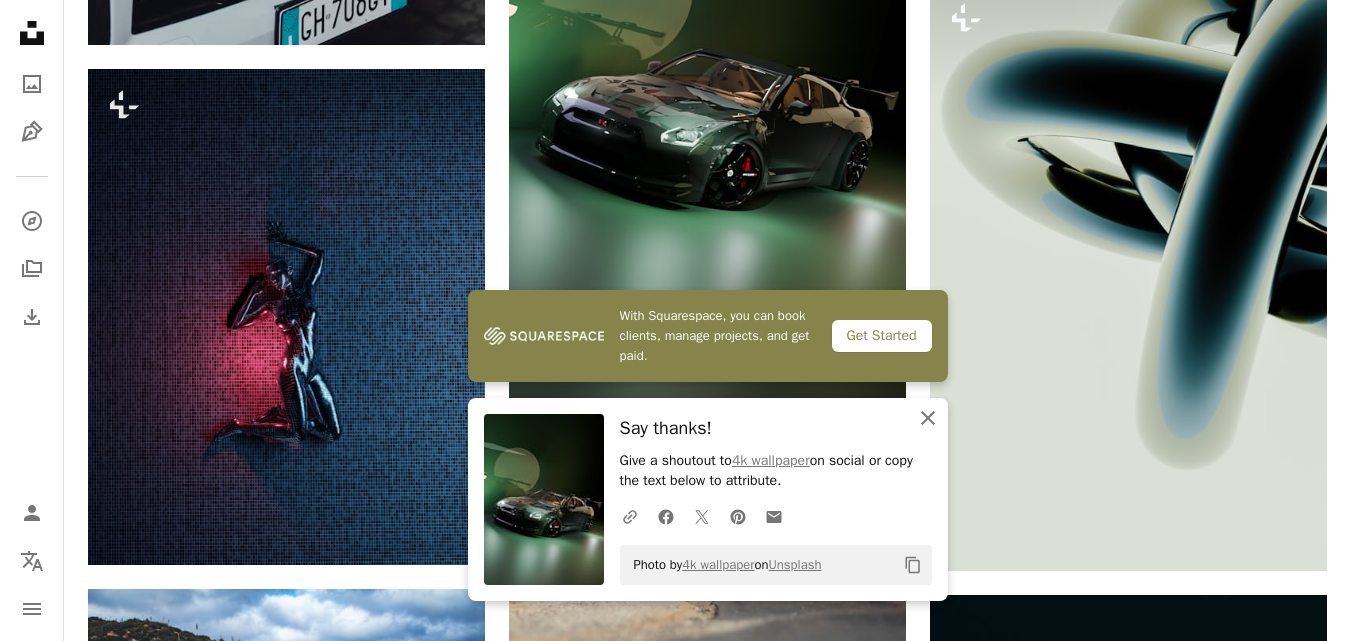 click on "An X shape" 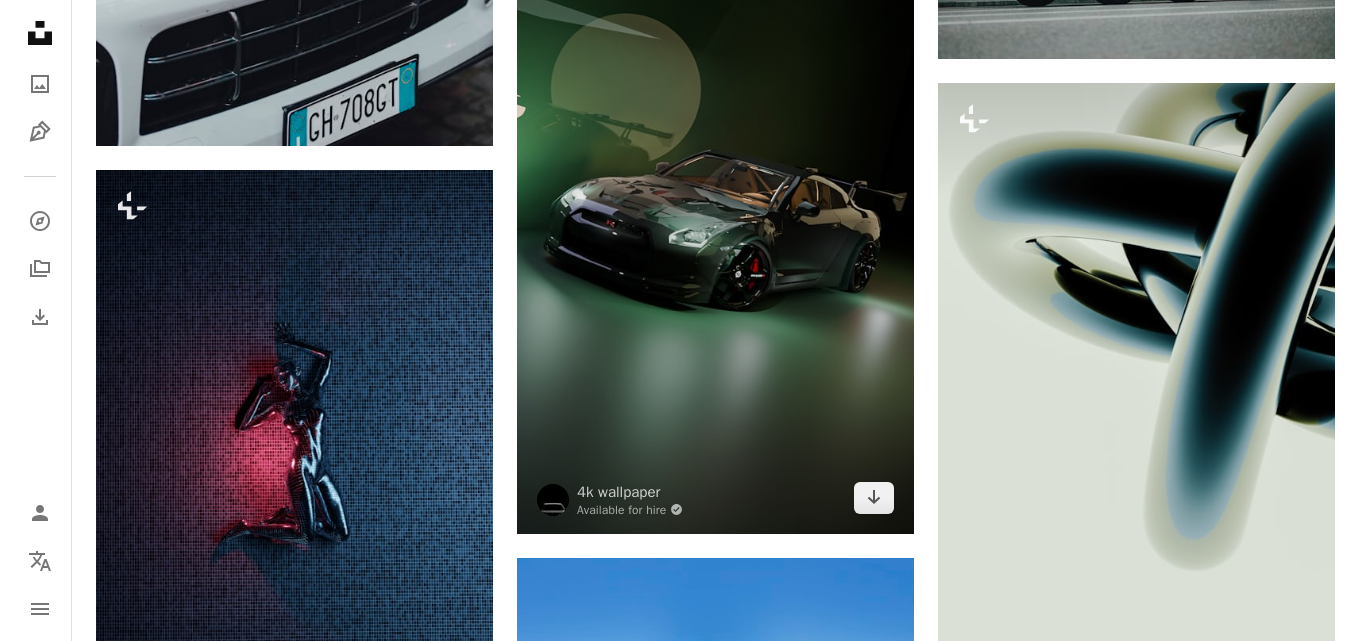 scroll, scrollTop: 908, scrollLeft: 0, axis: vertical 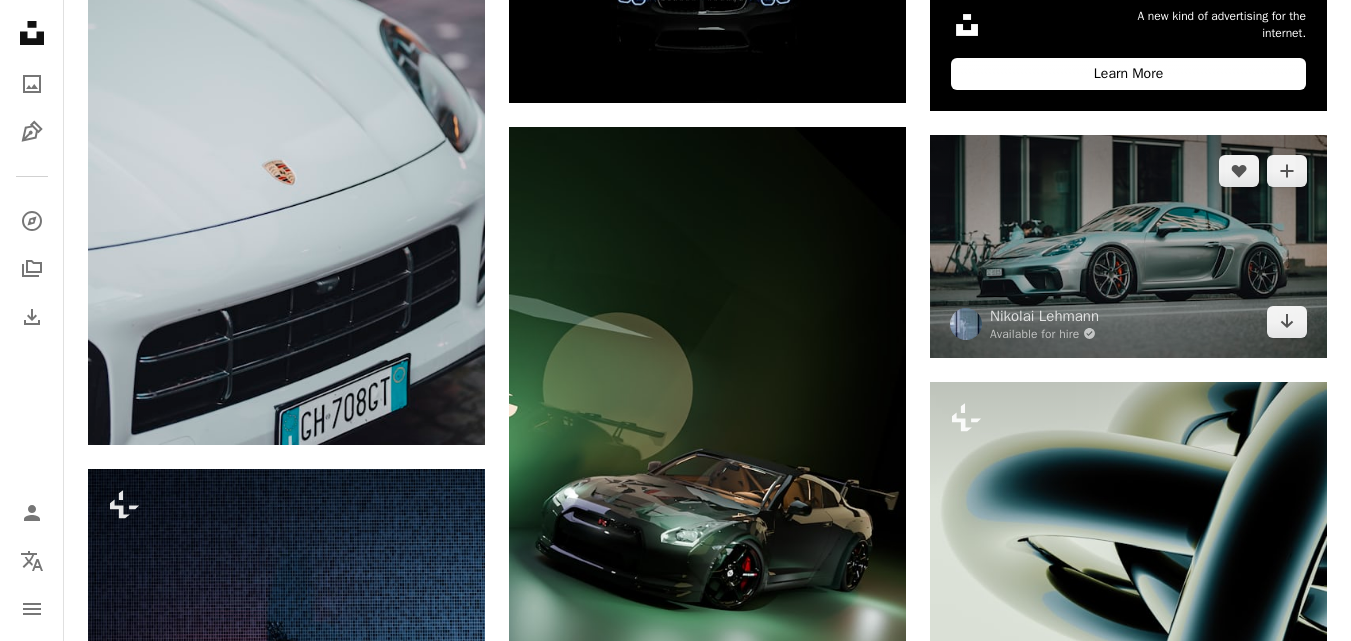click at bounding box center (1128, 246) 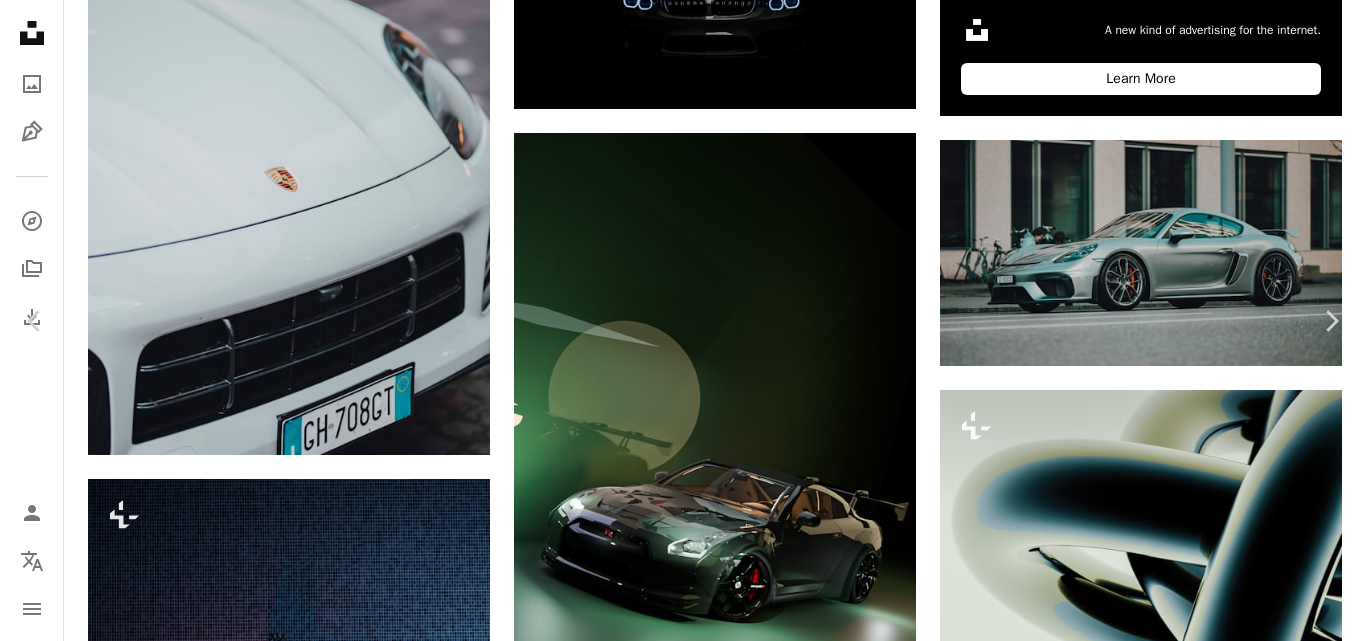 scroll, scrollTop: 500, scrollLeft: 0, axis: vertical 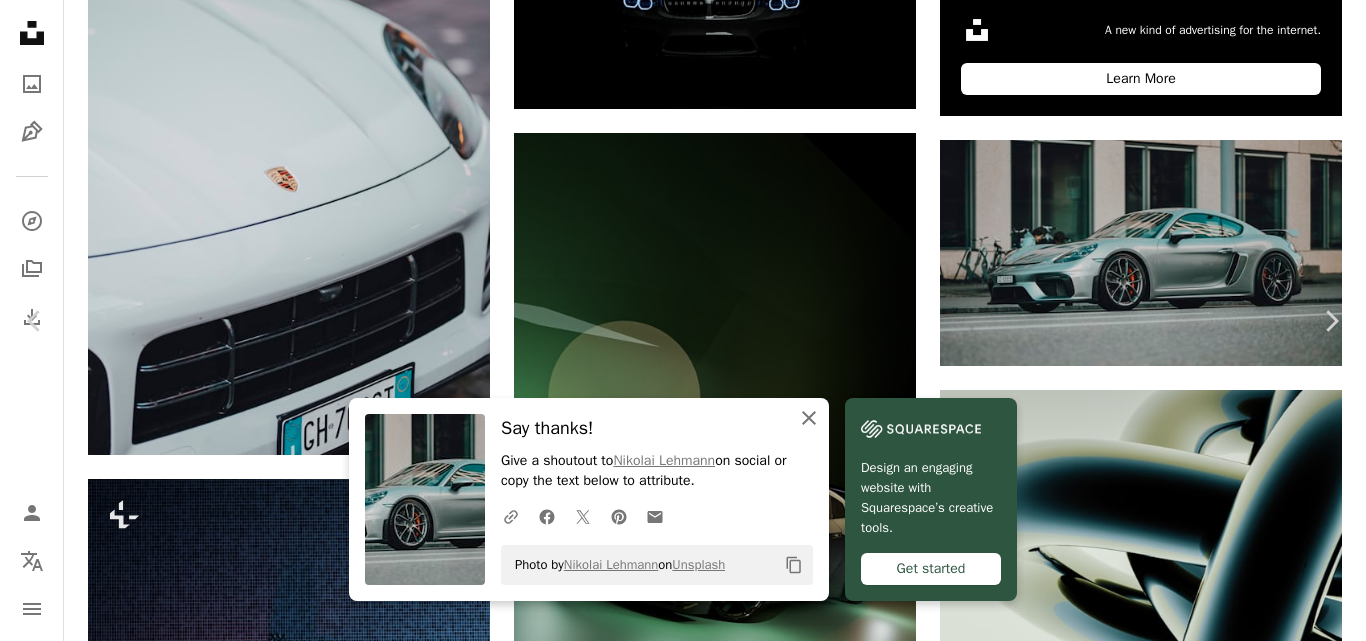 click on "An X shape" 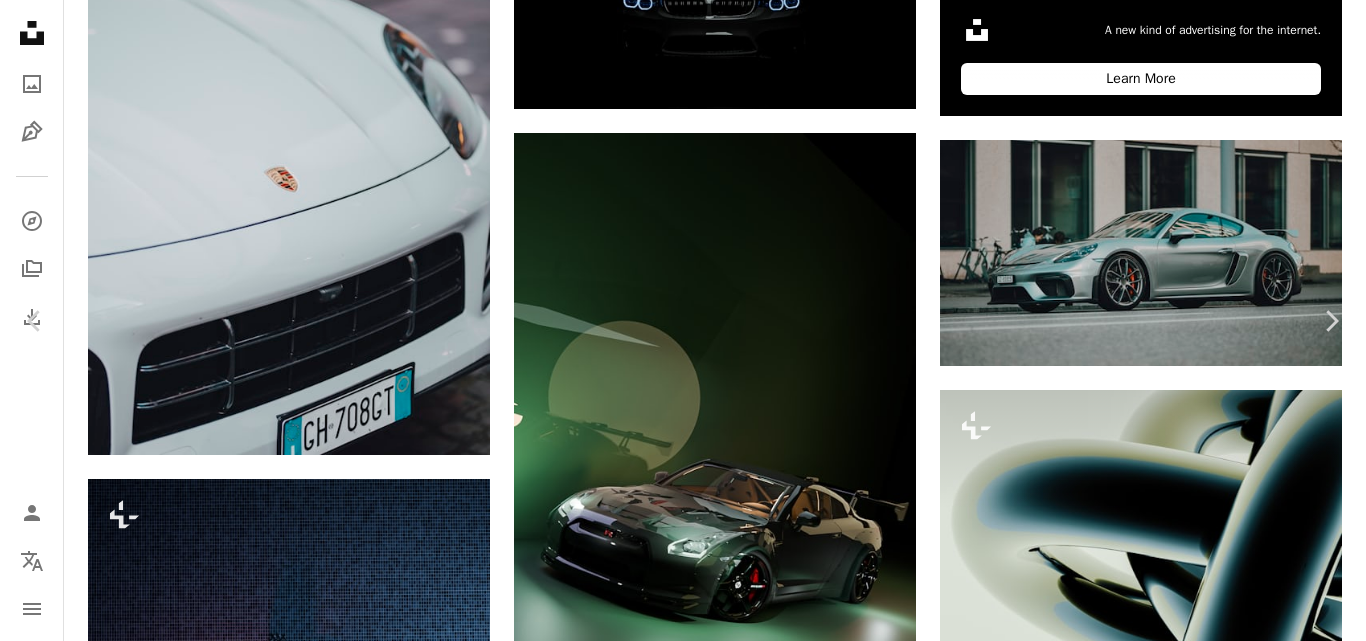 scroll, scrollTop: 1000, scrollLeft: 0, axis: vertical 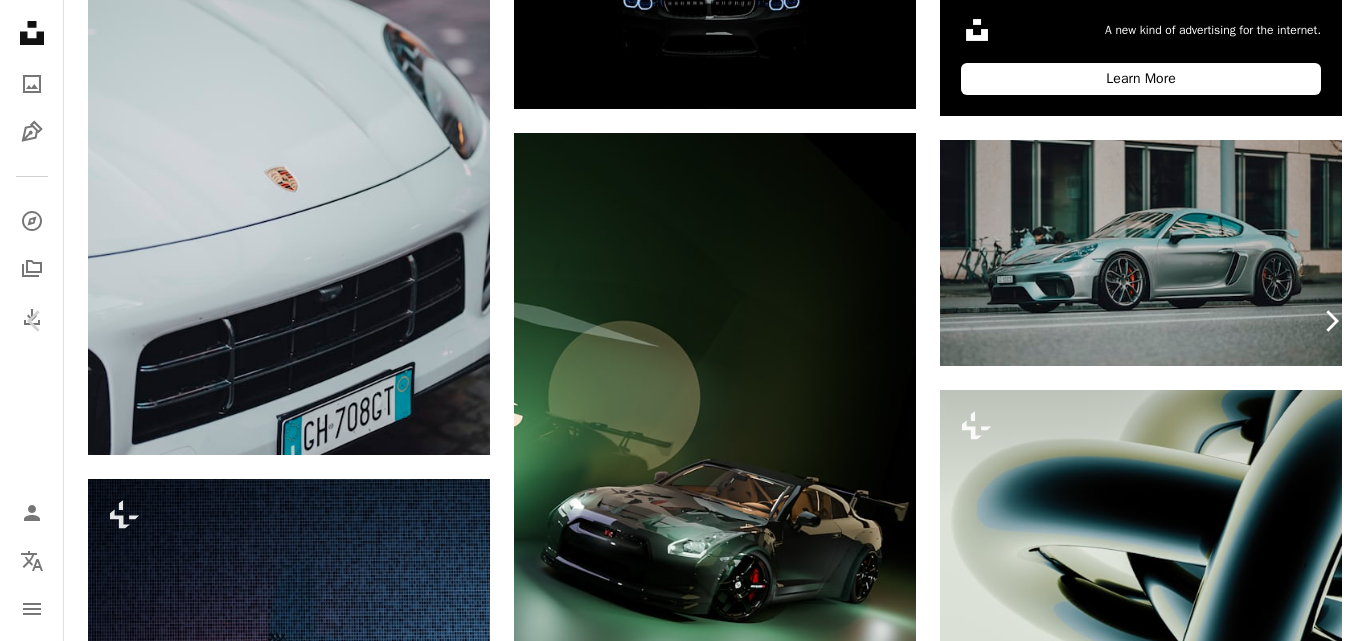 click on "Chevron right" 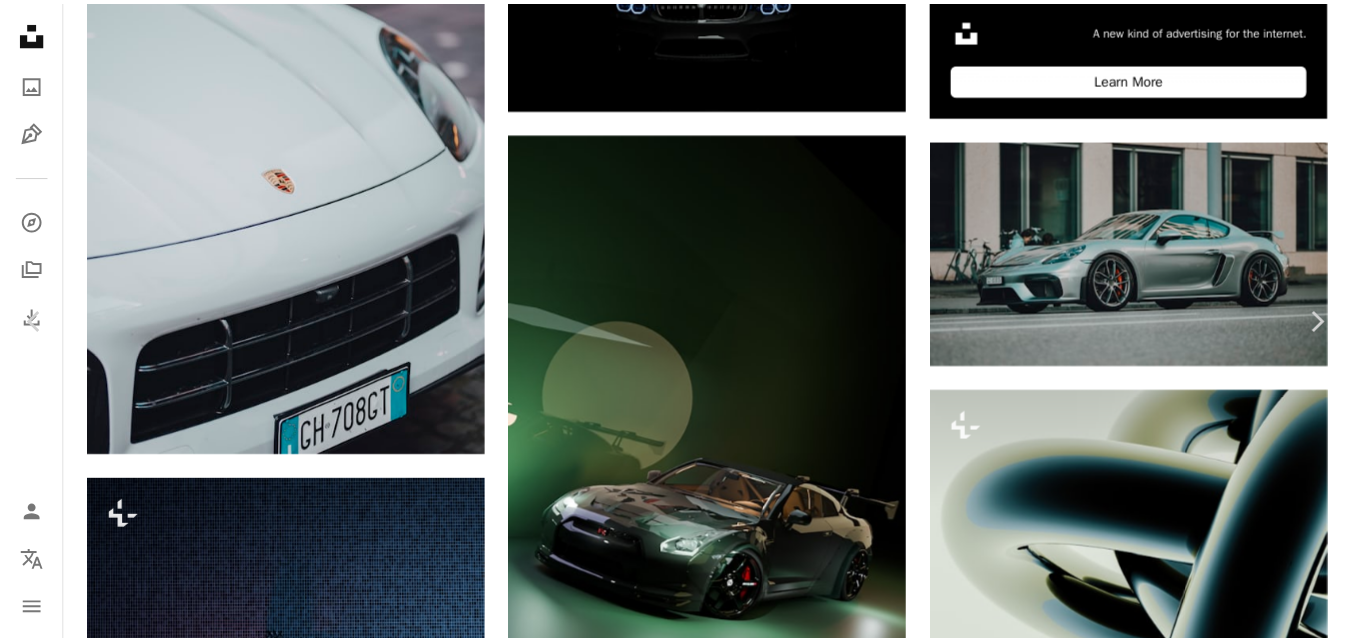 scroll, scrollTop: 200, scrollLeft: 0, axis: vertical 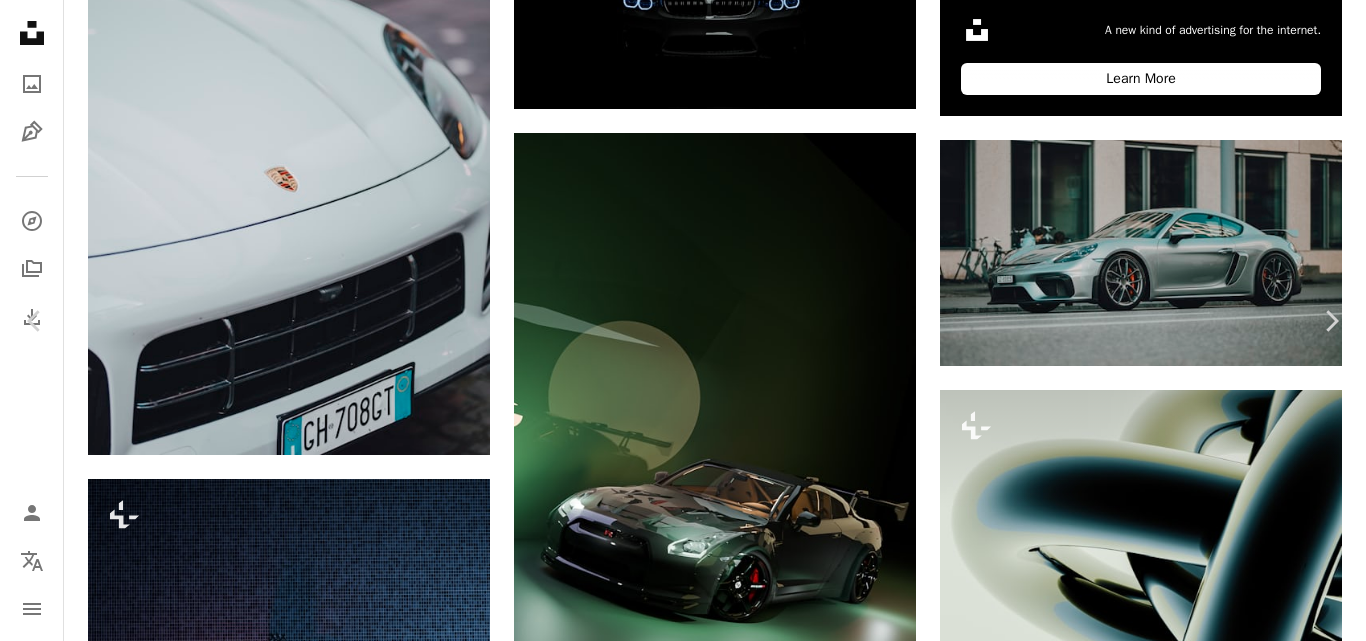 click on "An X shape" at bounding box center (20, 20) 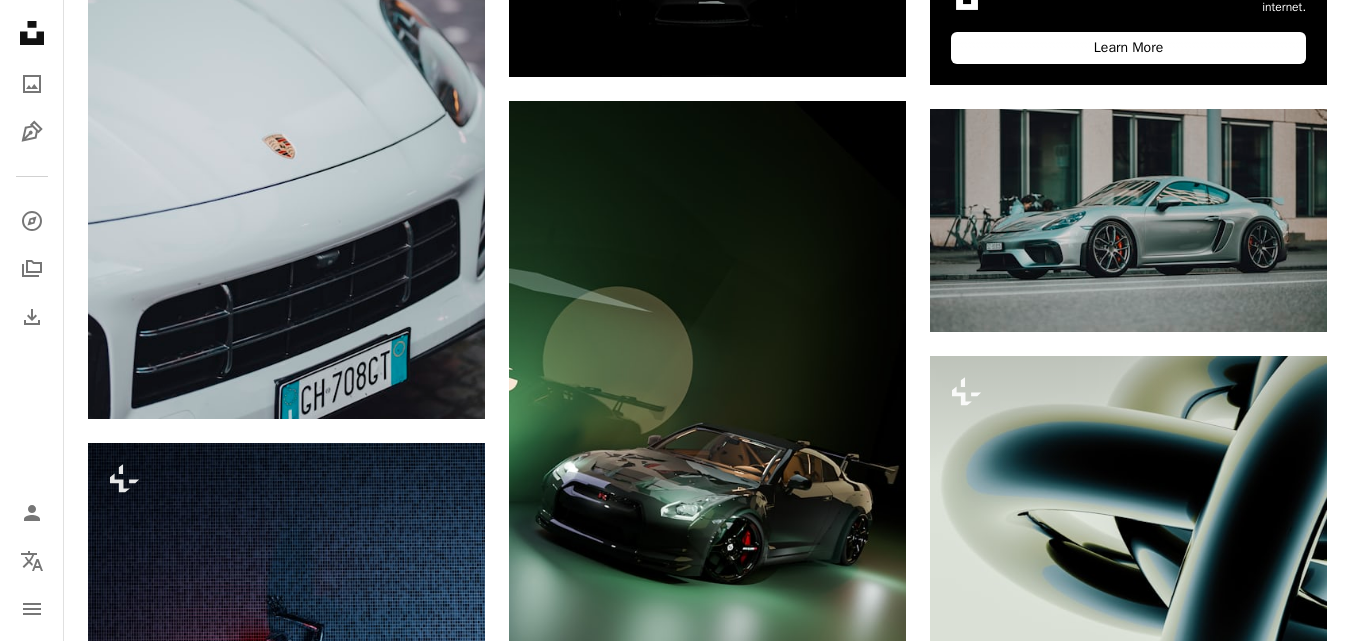 scroll, scrollTop: 1008, scrollLeft: 0, axis: vertical 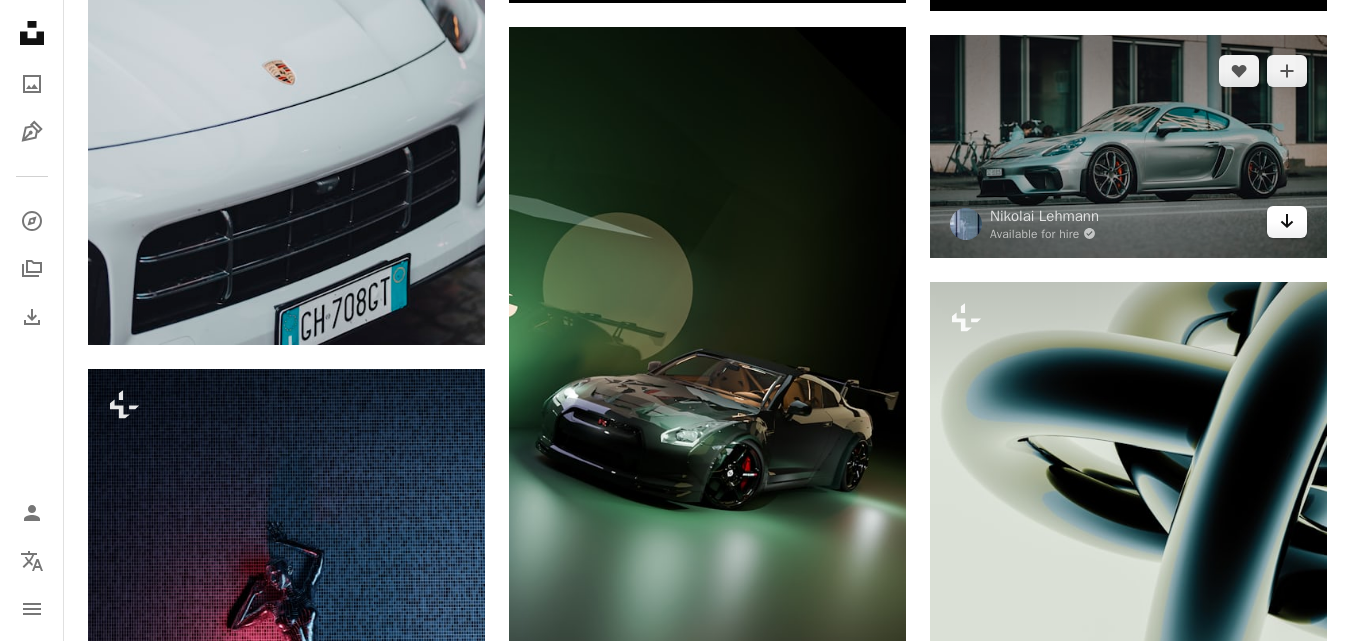 click on "Arrow pointing down" 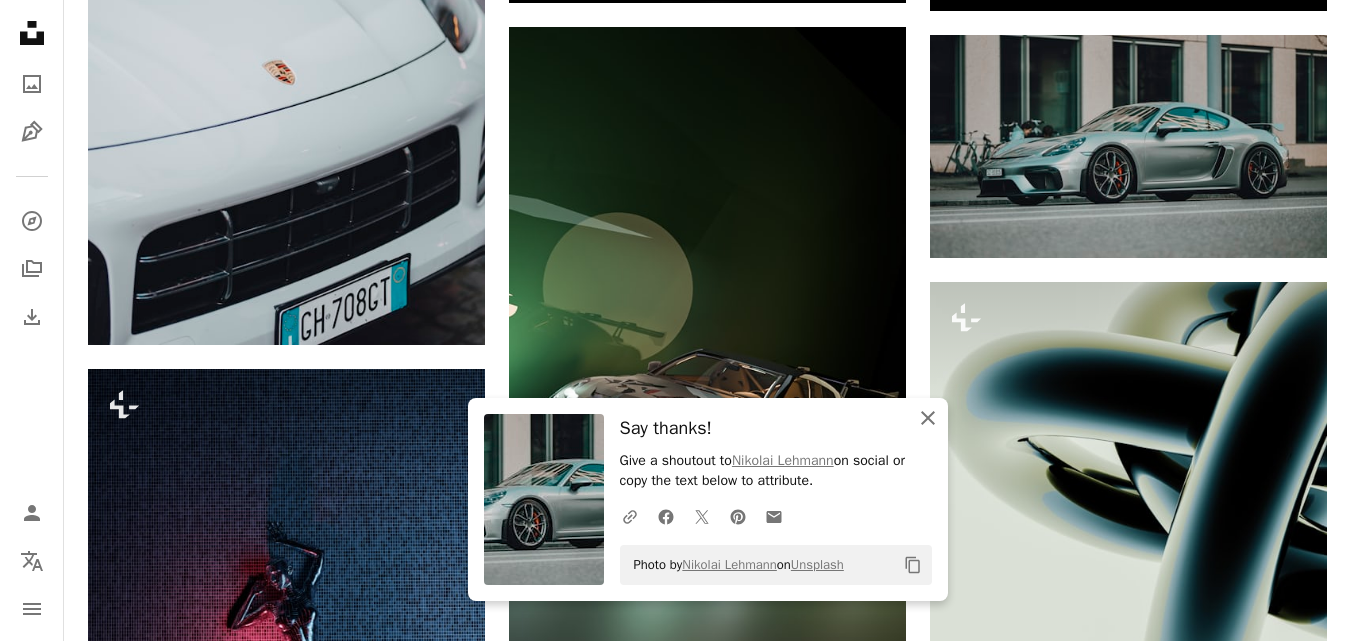 click on "An X shape" 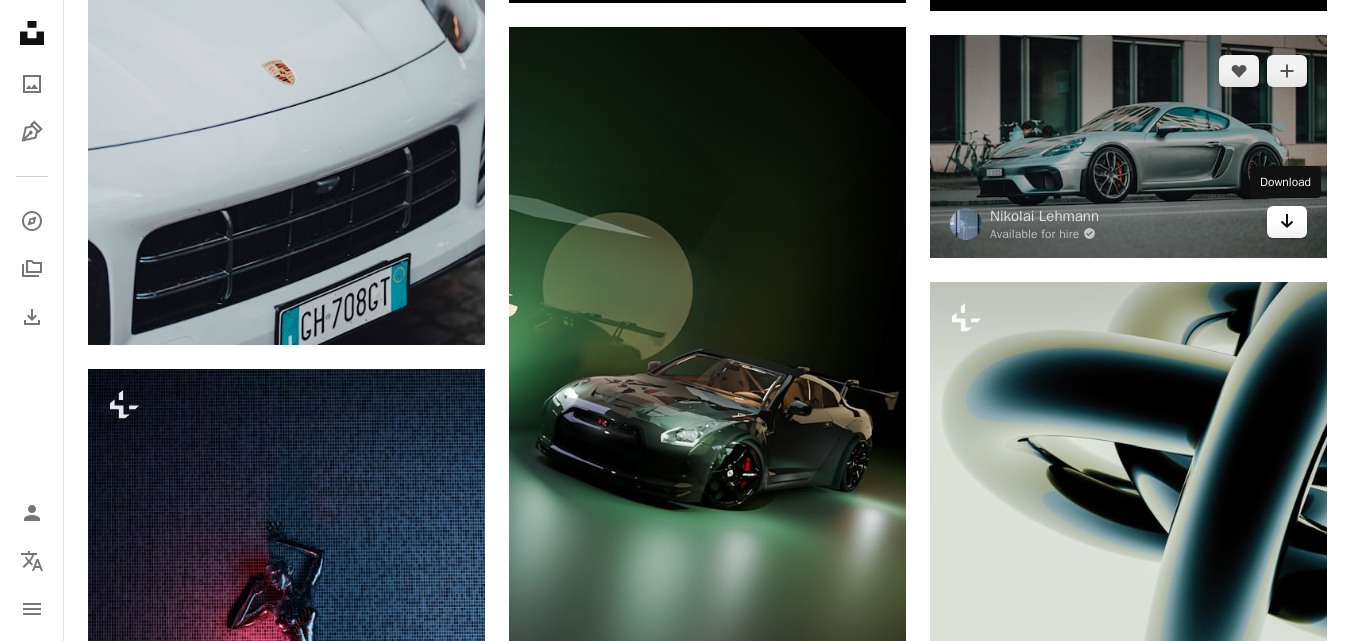 click on "Arrow pointing down" at bounding box center (1287, 222) 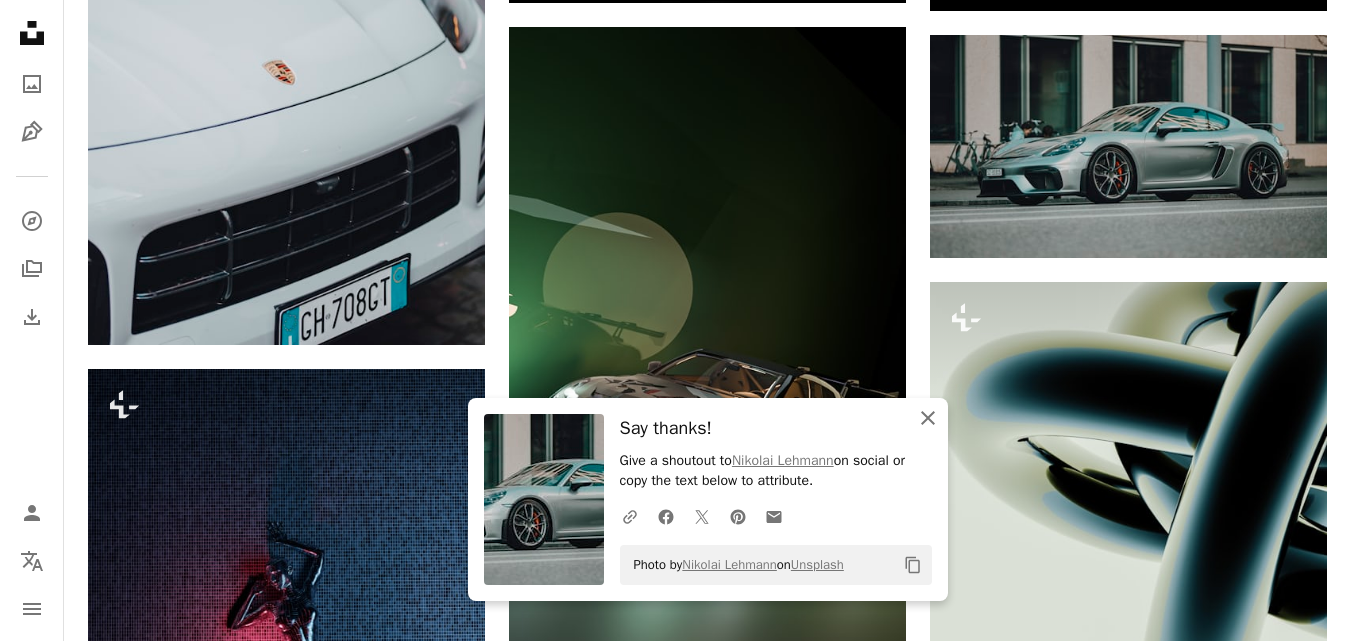 click on "An X shape Close" at bounding box center [928, 418] 